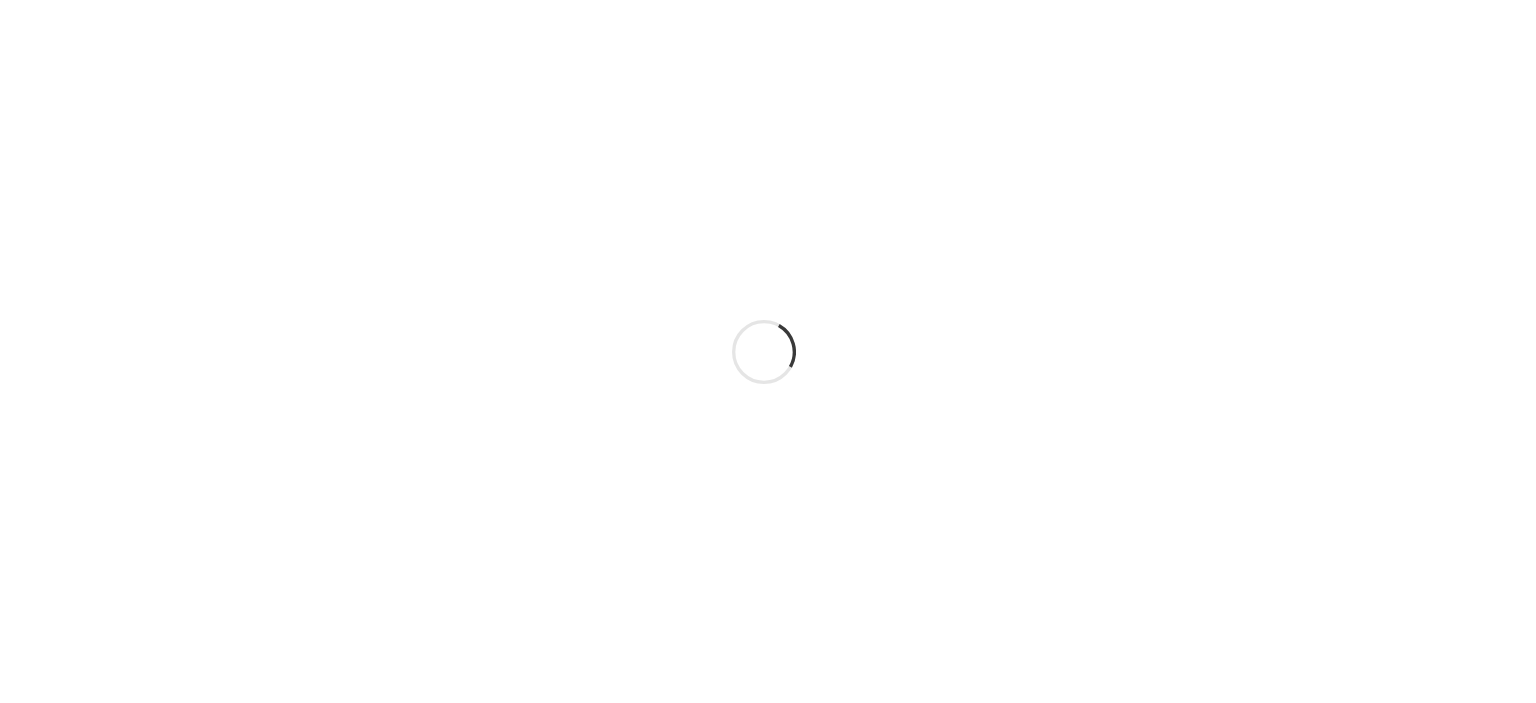 scroll, scrollTop: 0, scrollLeft: 0, axis: both 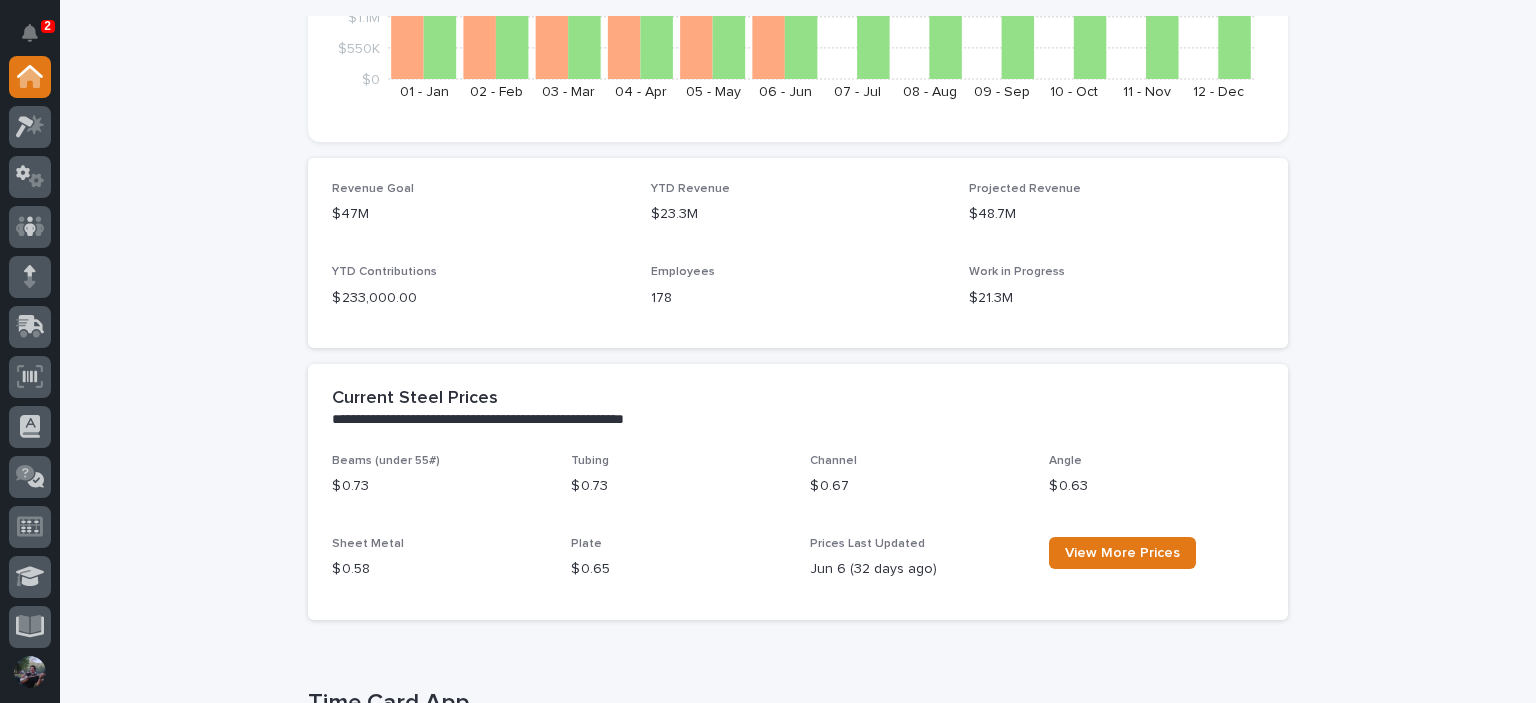 click at bounding box center (30, 353) 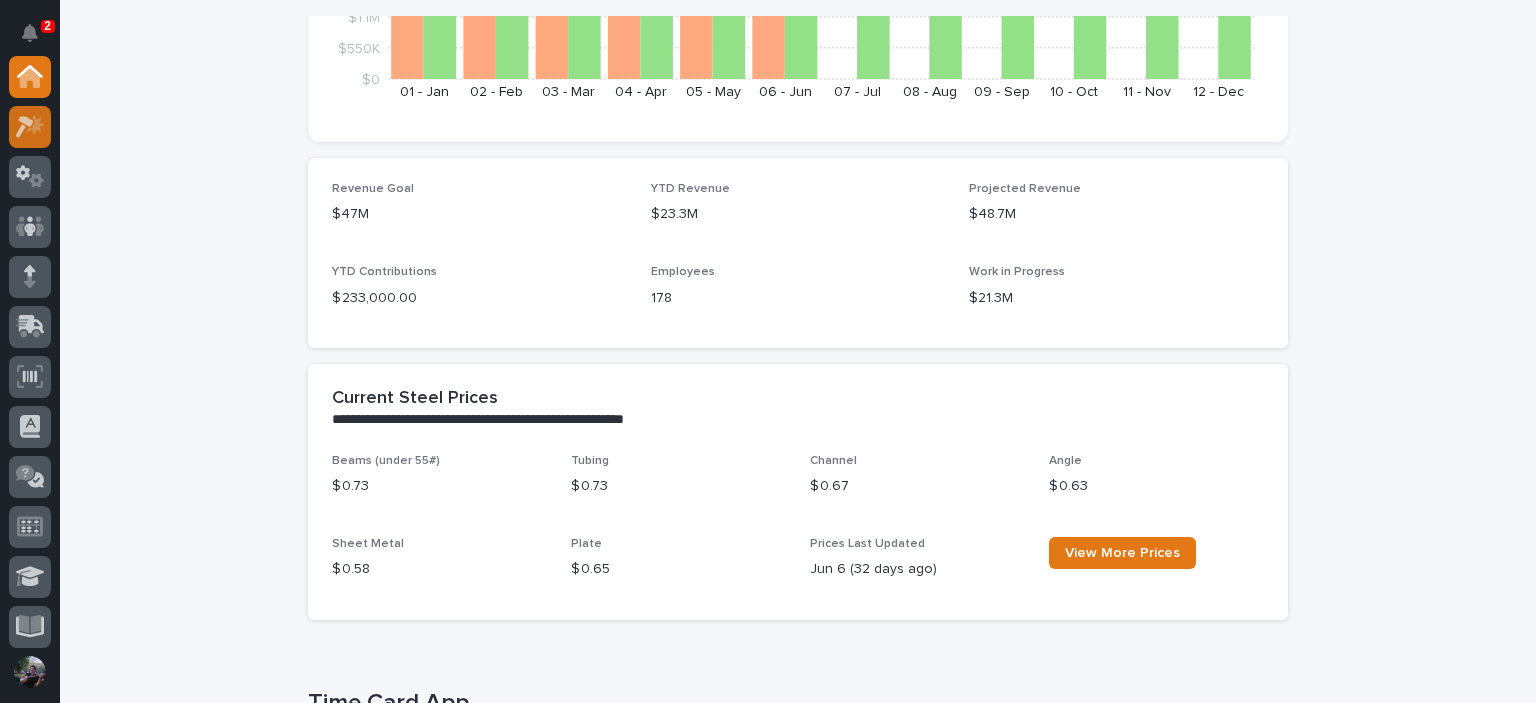click at bounding box center [35, 124] 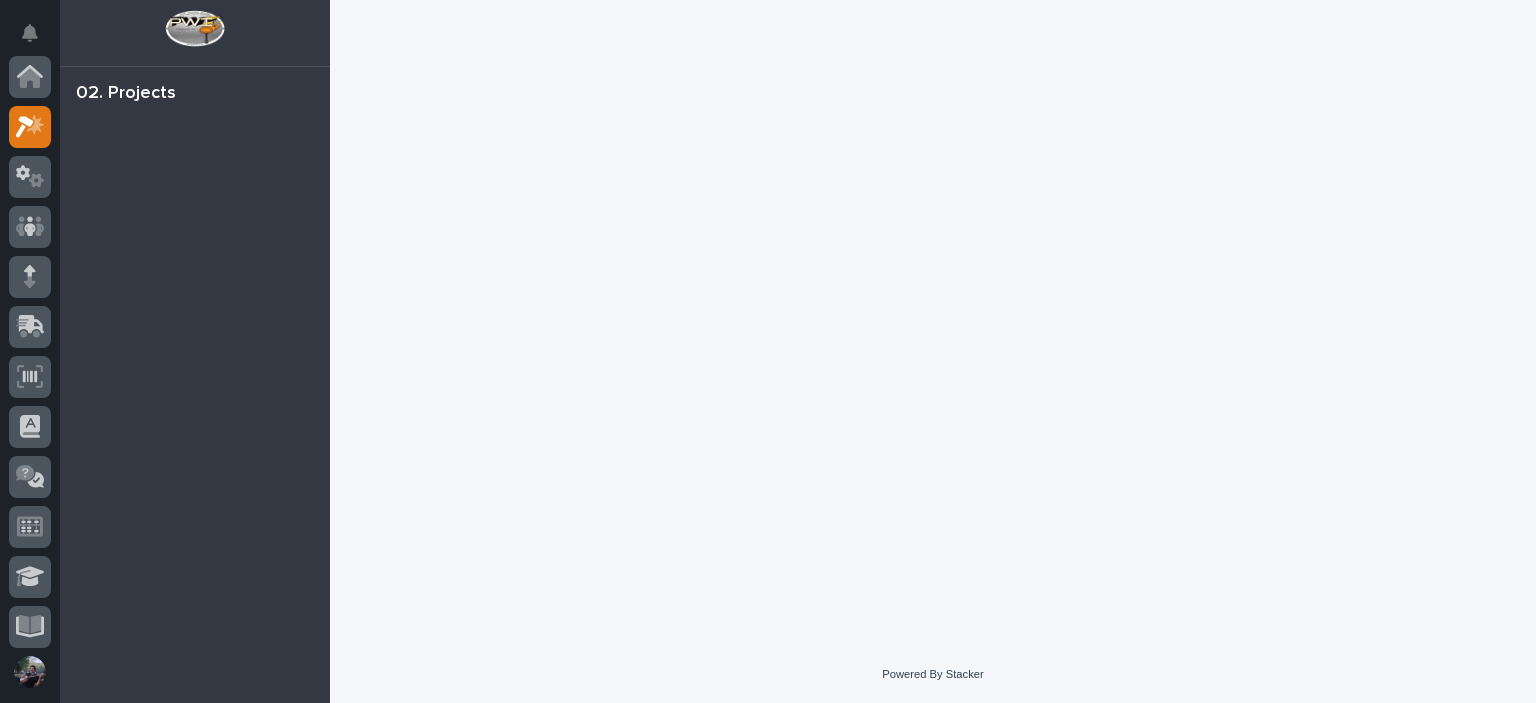 scroll, scrollTop: 50, scrollLeft: 0, axis: vertical 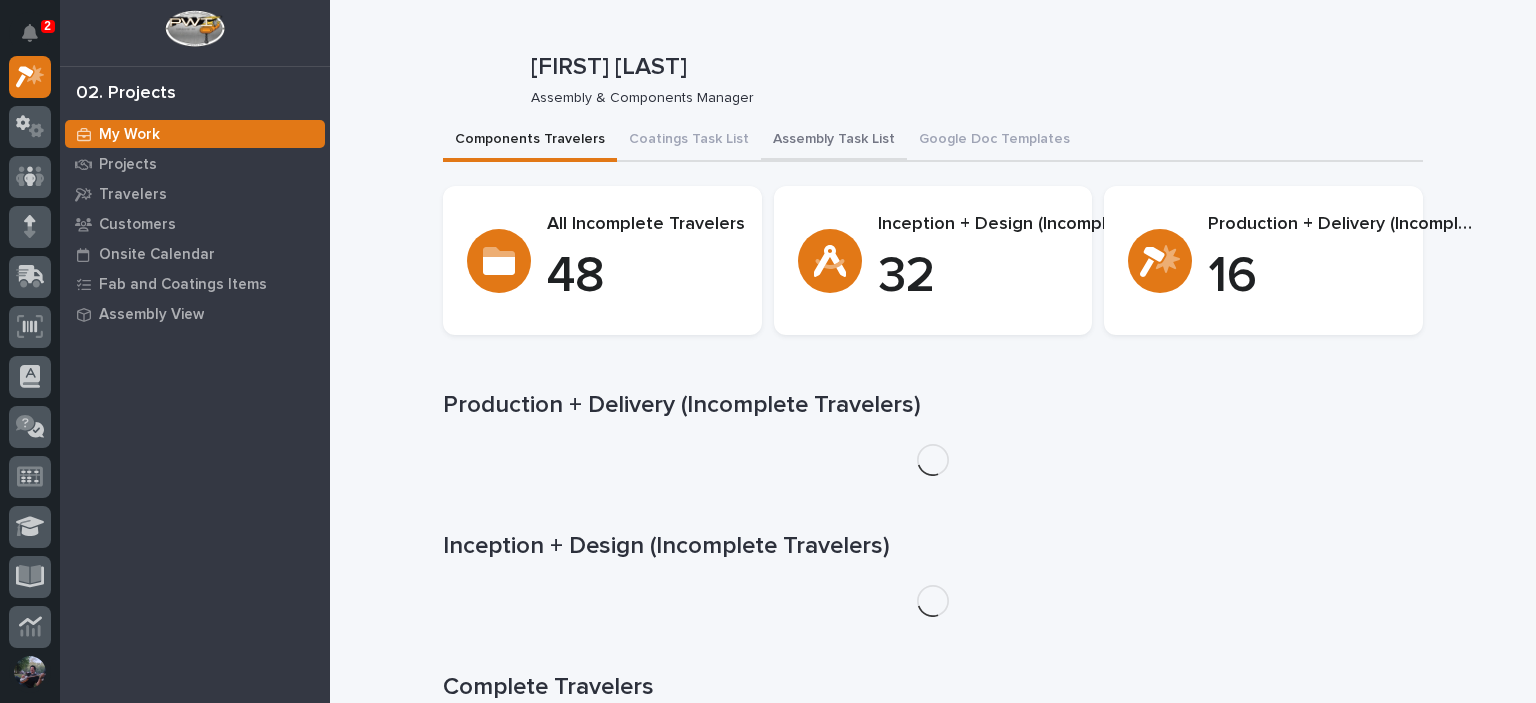 click on "Assembly Task List" at bounding box center (834, 141) 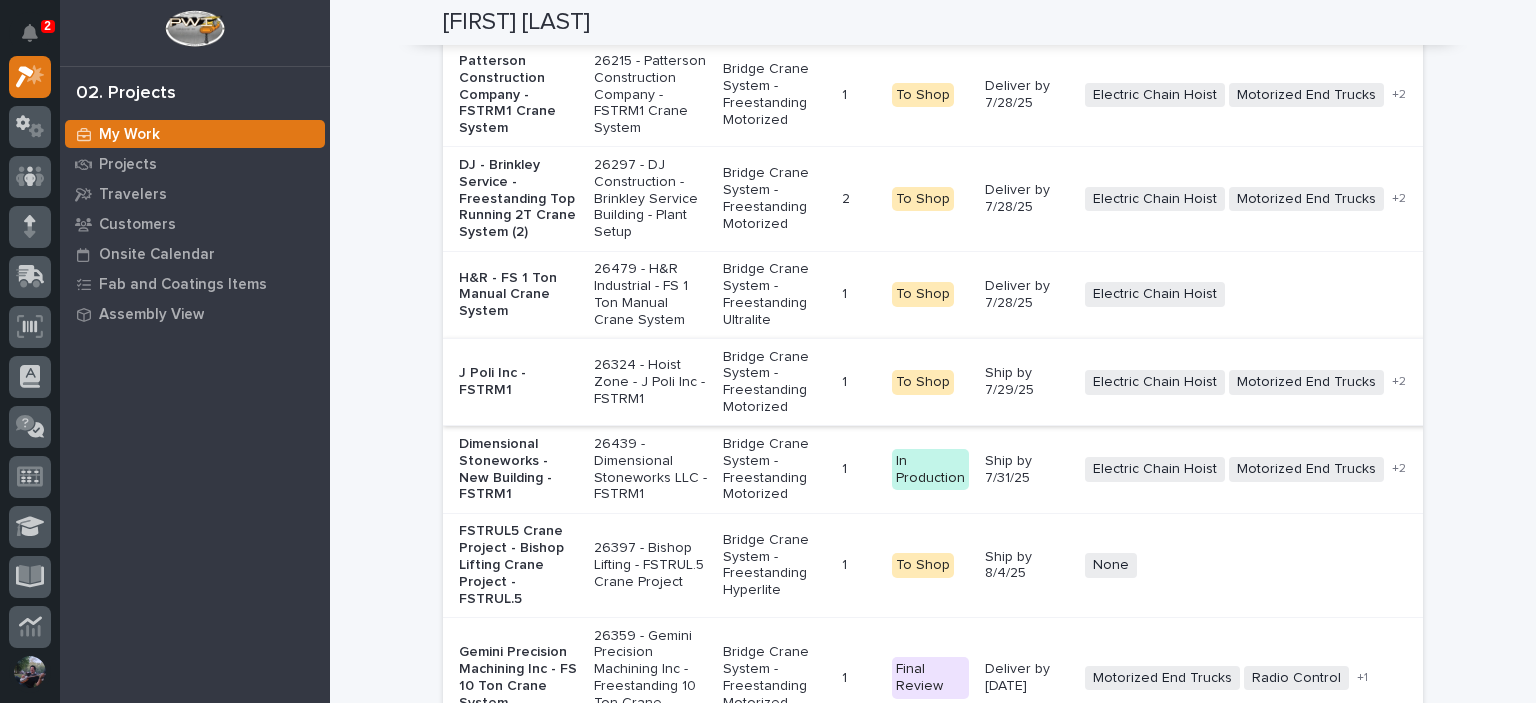 scroll, scrollTop: 5933, scrollLeft: 0, axis: vertical 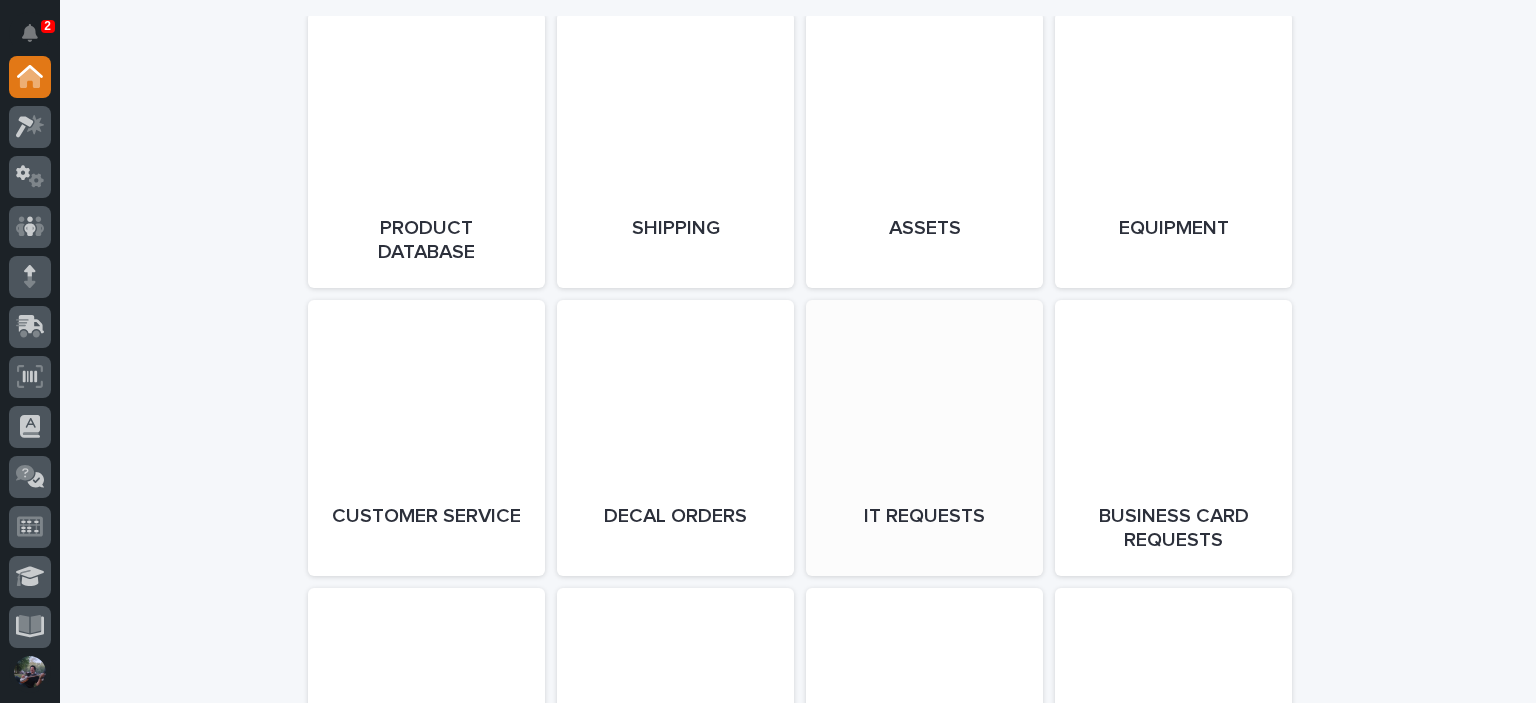 click on "Open Link" at bounding box center (924, 438) 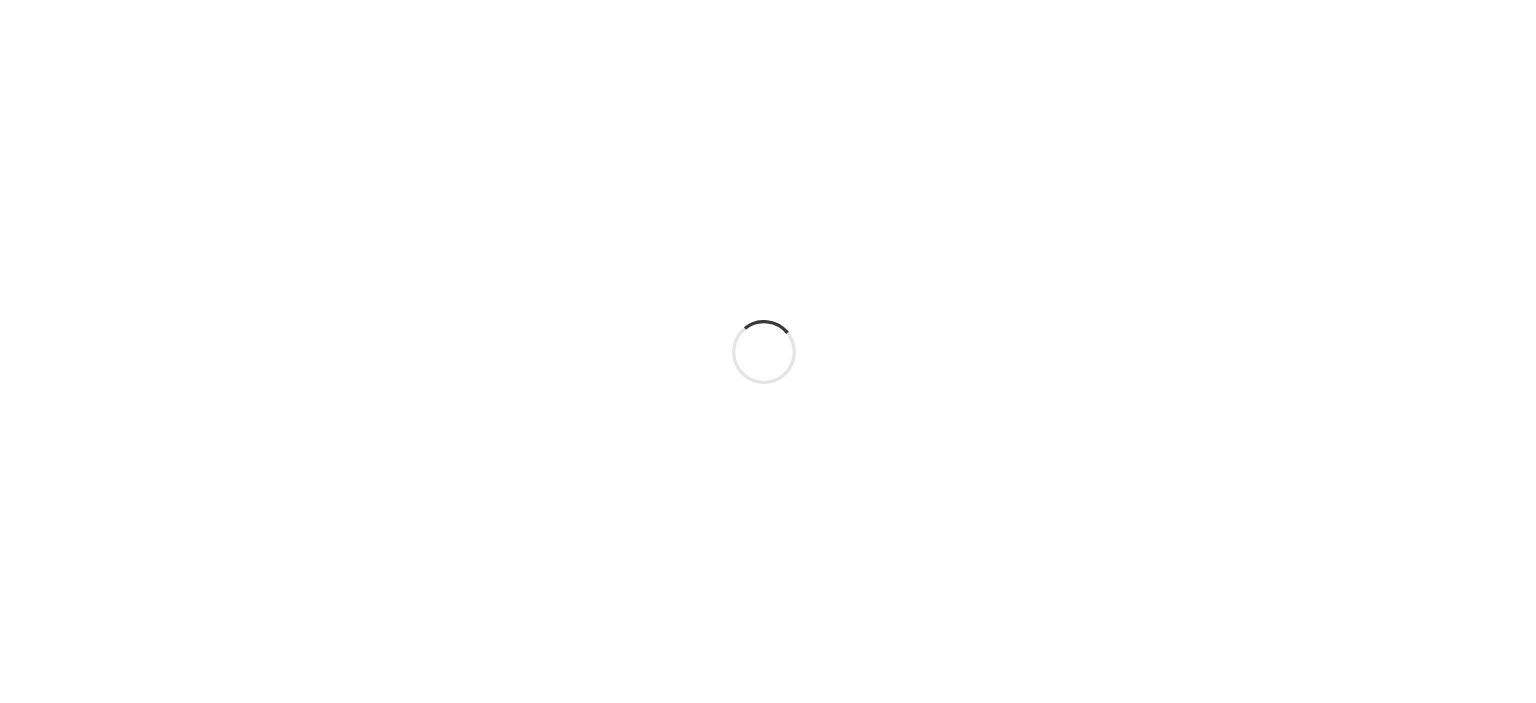 scroll, scrollTop: 0, scrollLeft: 0, axis: both 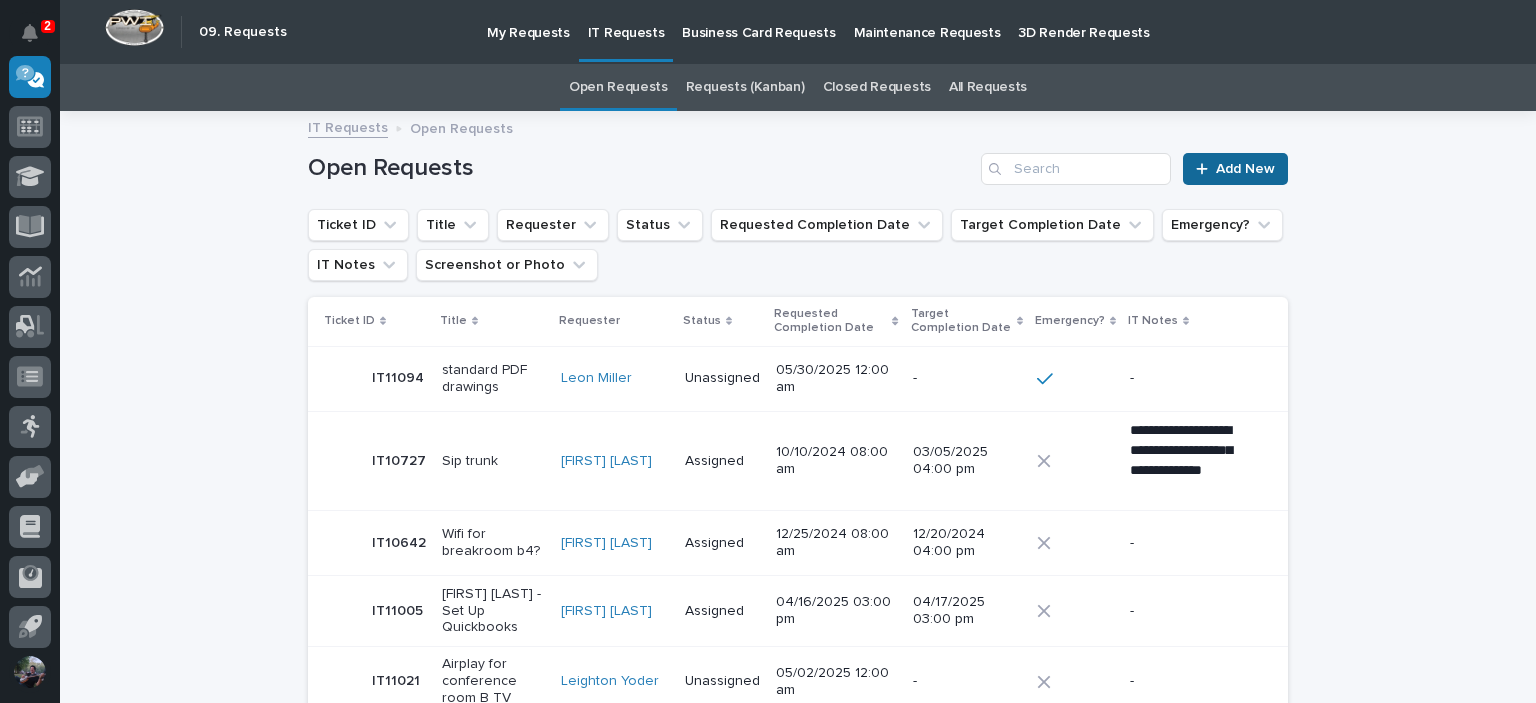 click on "Add New" at bounding box center [1245, 169] 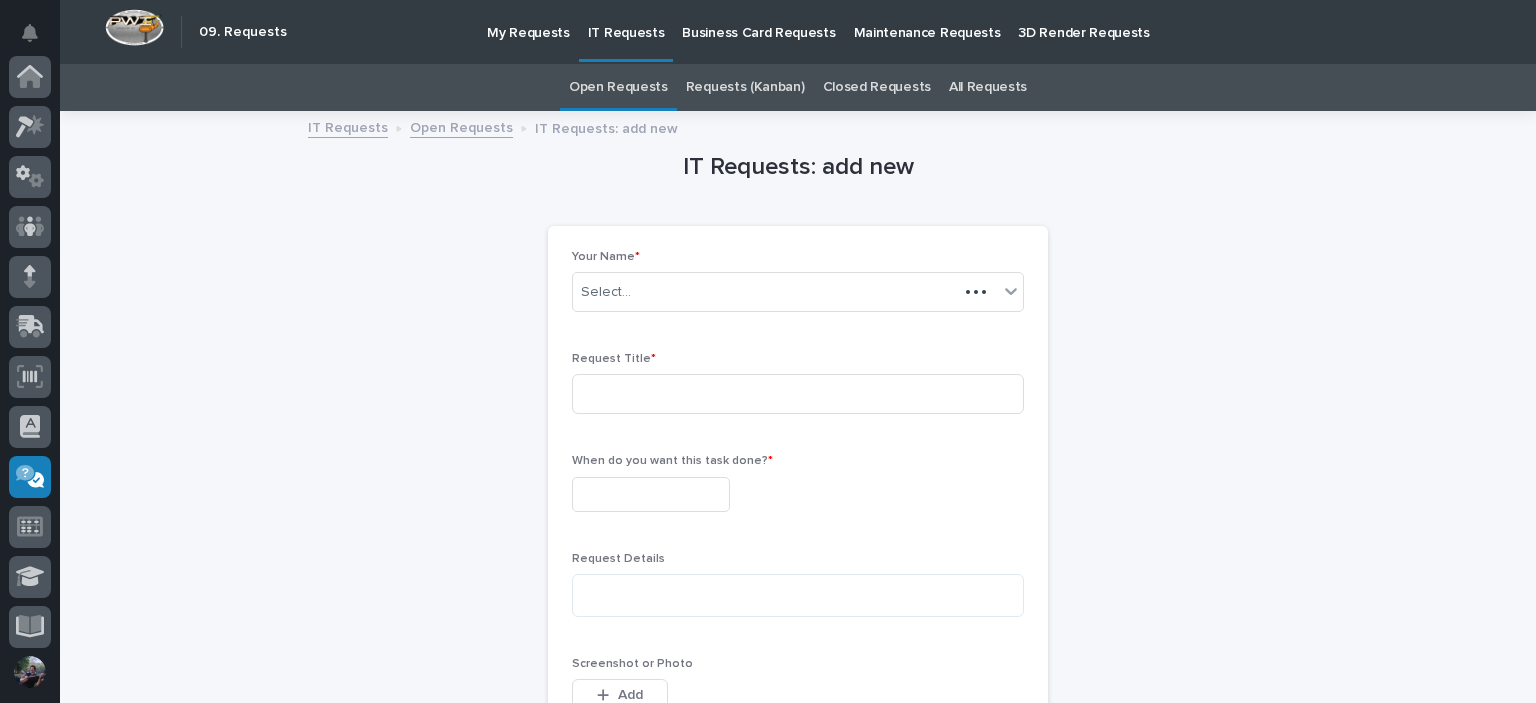 scroll, scrollTop: 52, scrollLeft: 0, axis: vertical 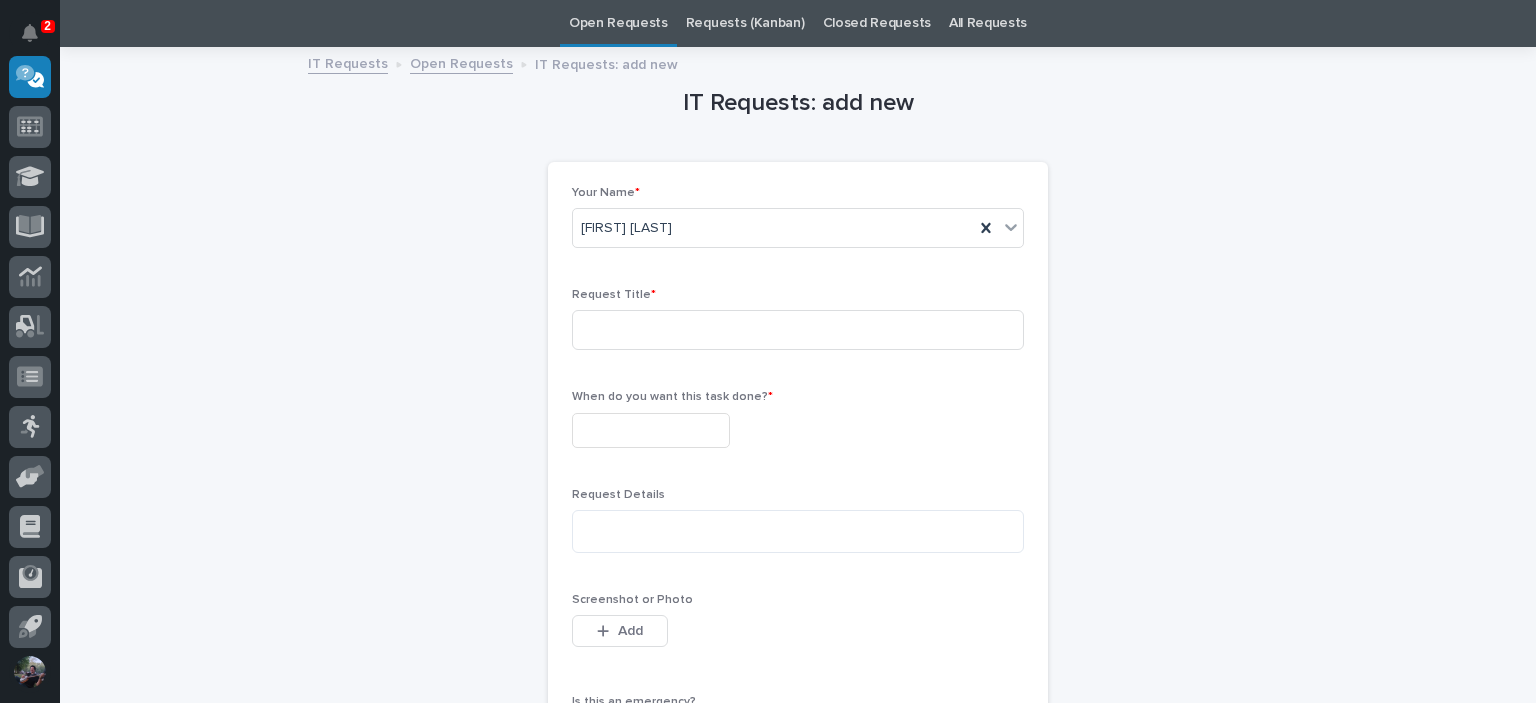 click on "Request Title *" at bounding box center [798, 295] 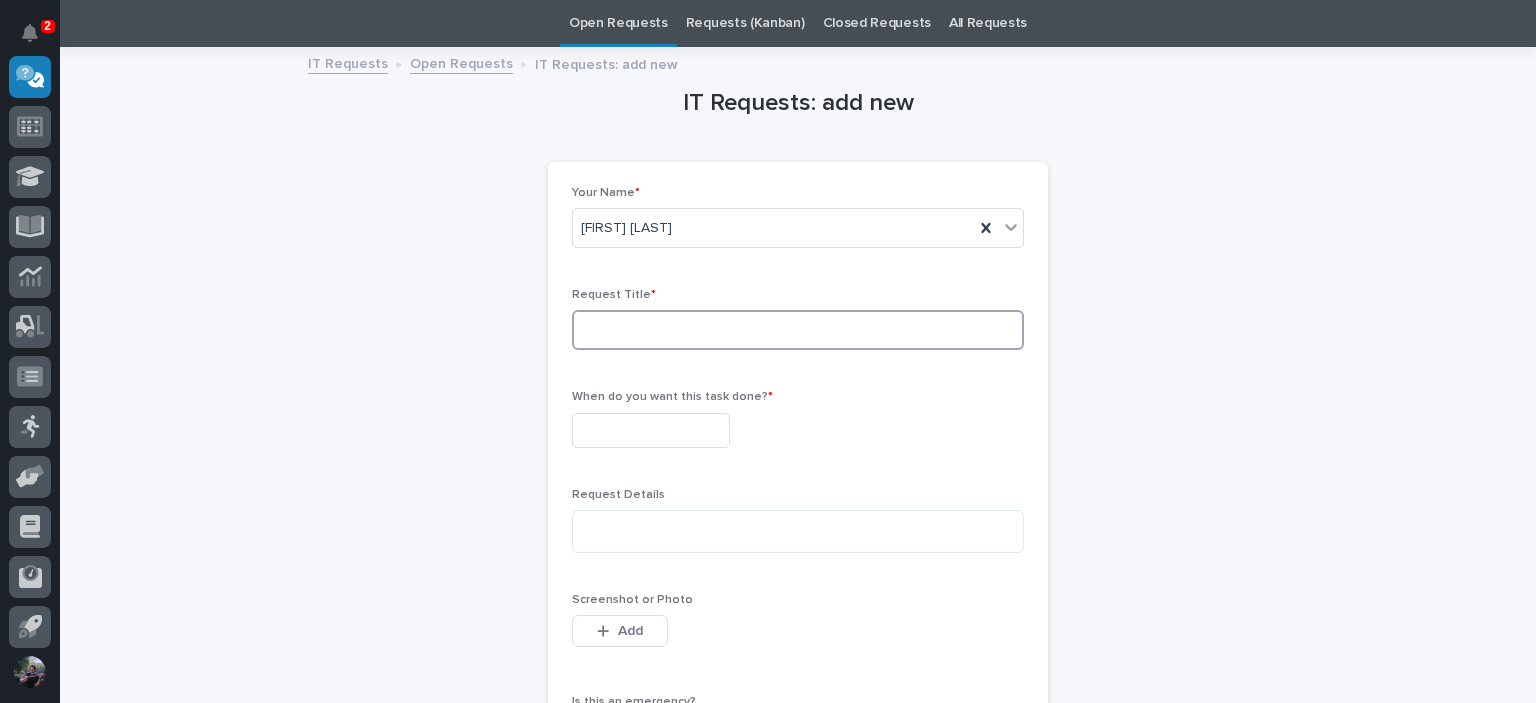 click at bounding box center (798, 330) 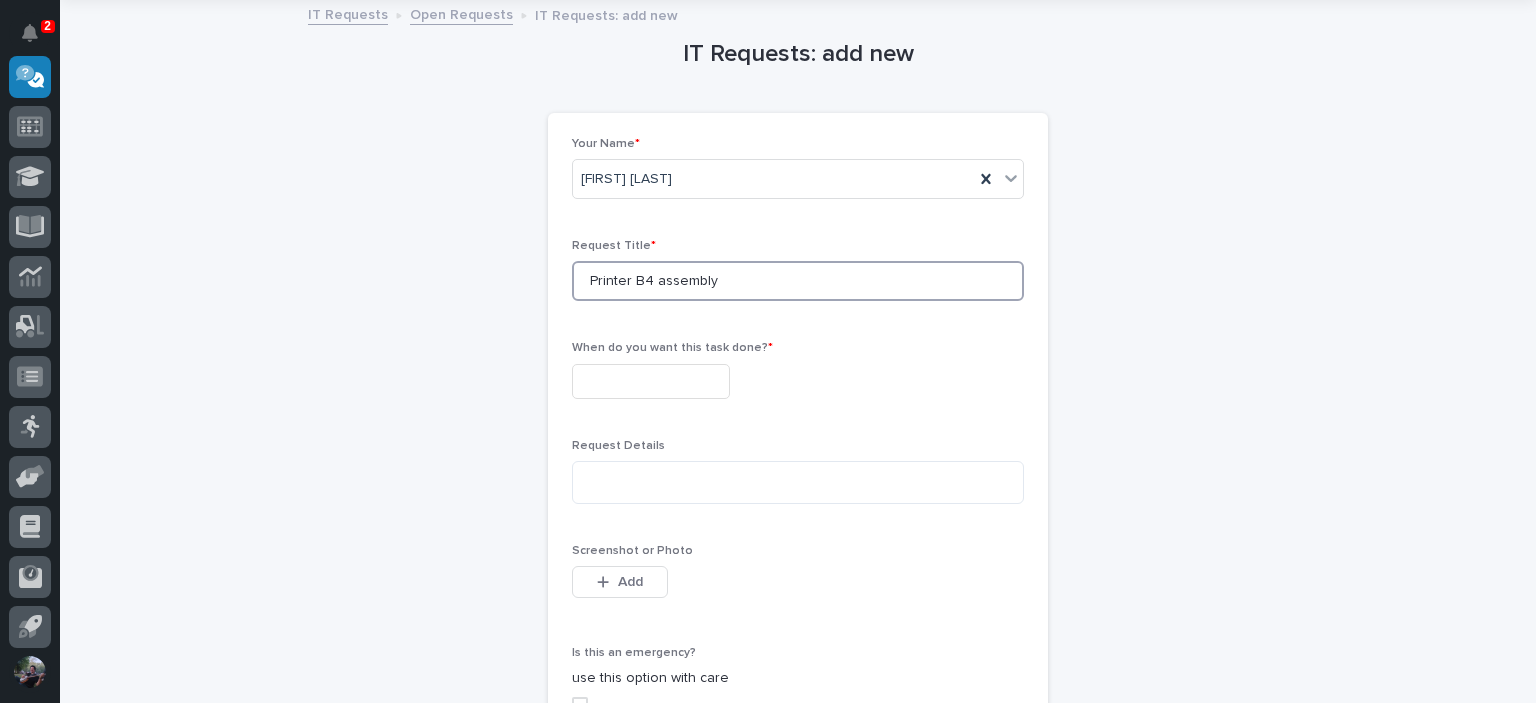 scroll, scrollTop: 130, scrollLeft: 0, axis: vertical 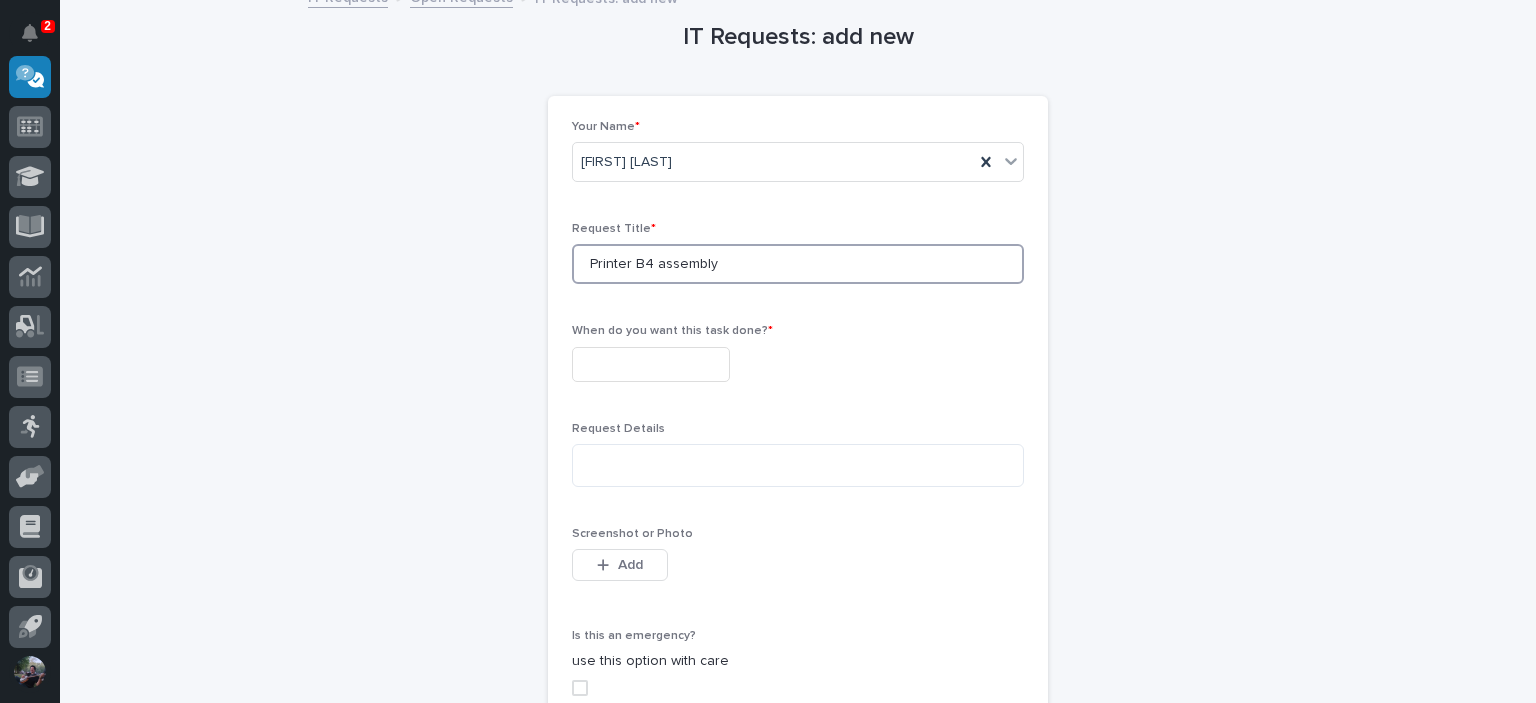 type on "Printer B4 assembly" 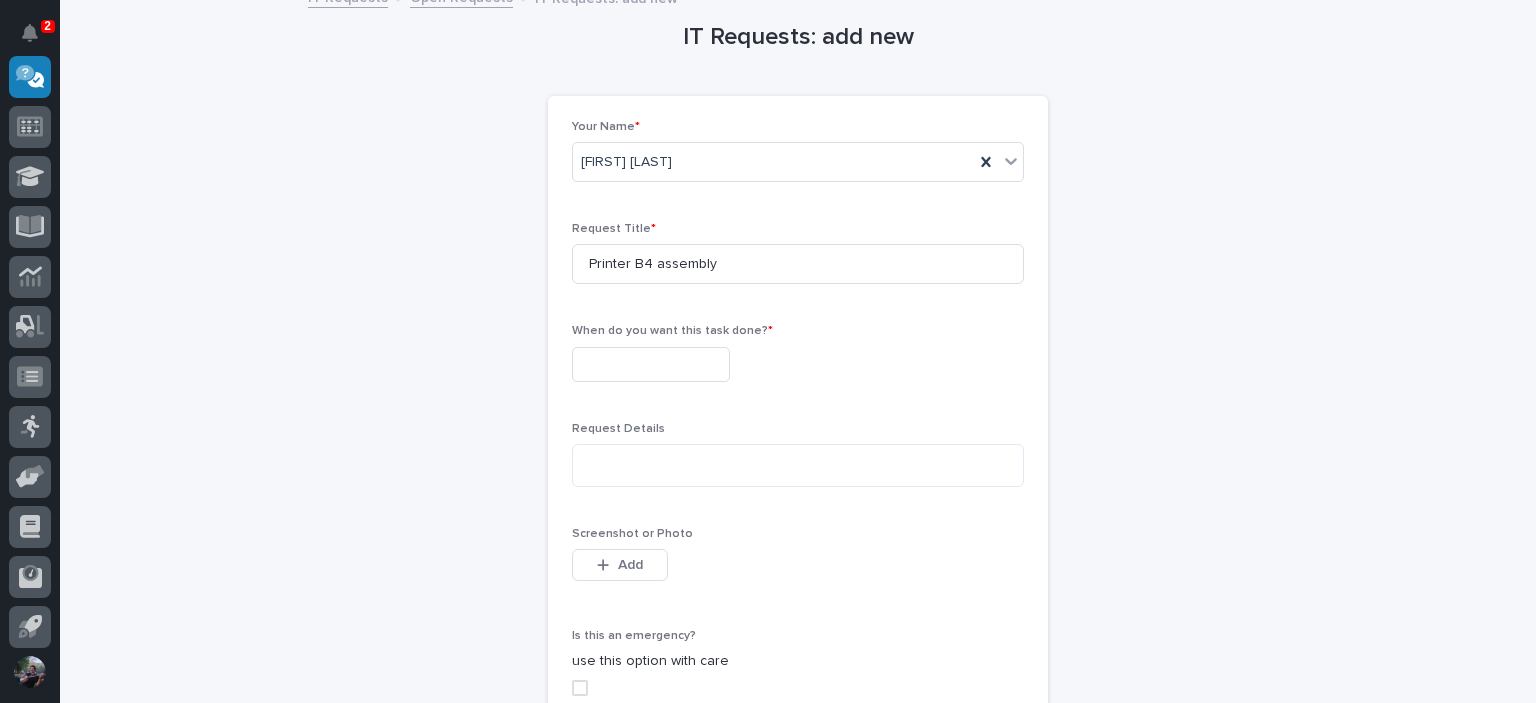 click at bounding box center (651, 364) 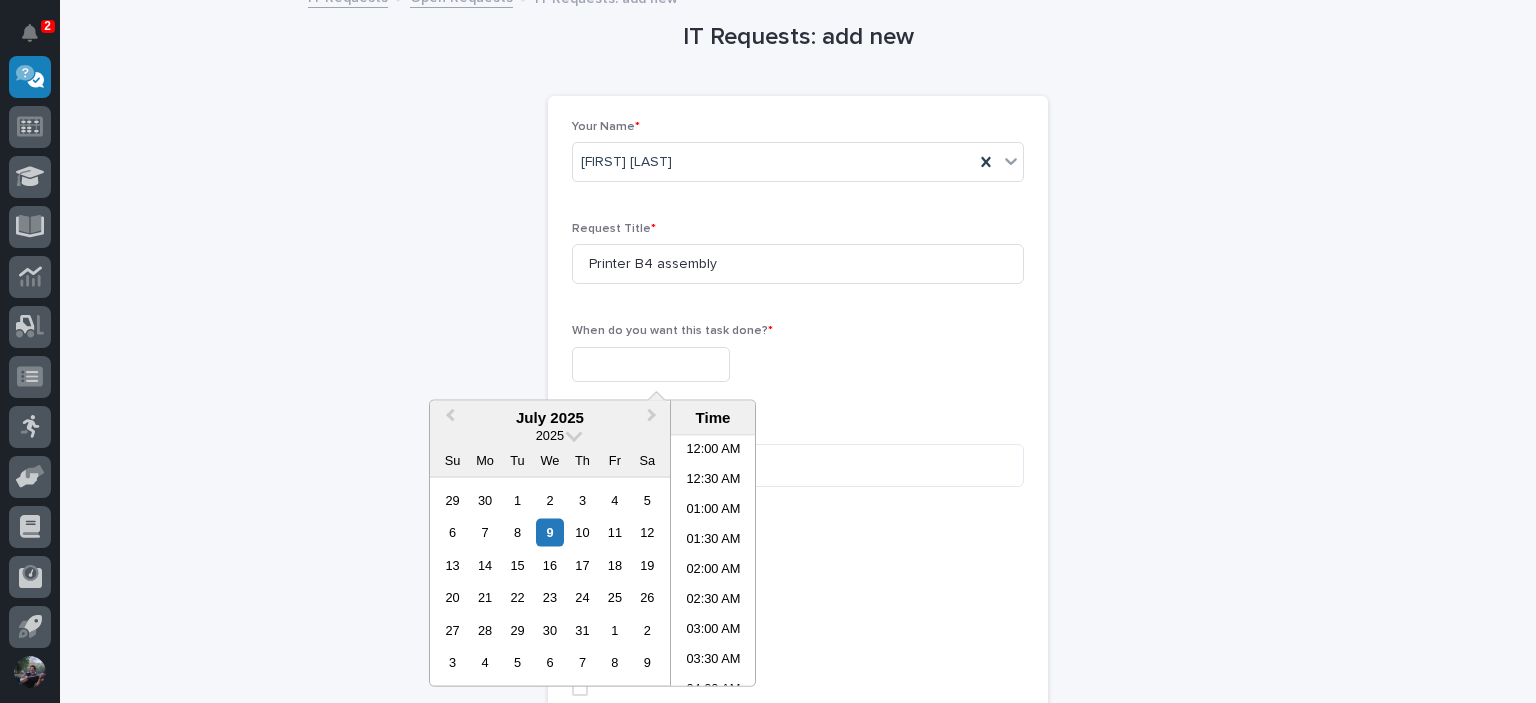 scroll, scrollTop: 280, scrollLeft: 0, axis: vertical 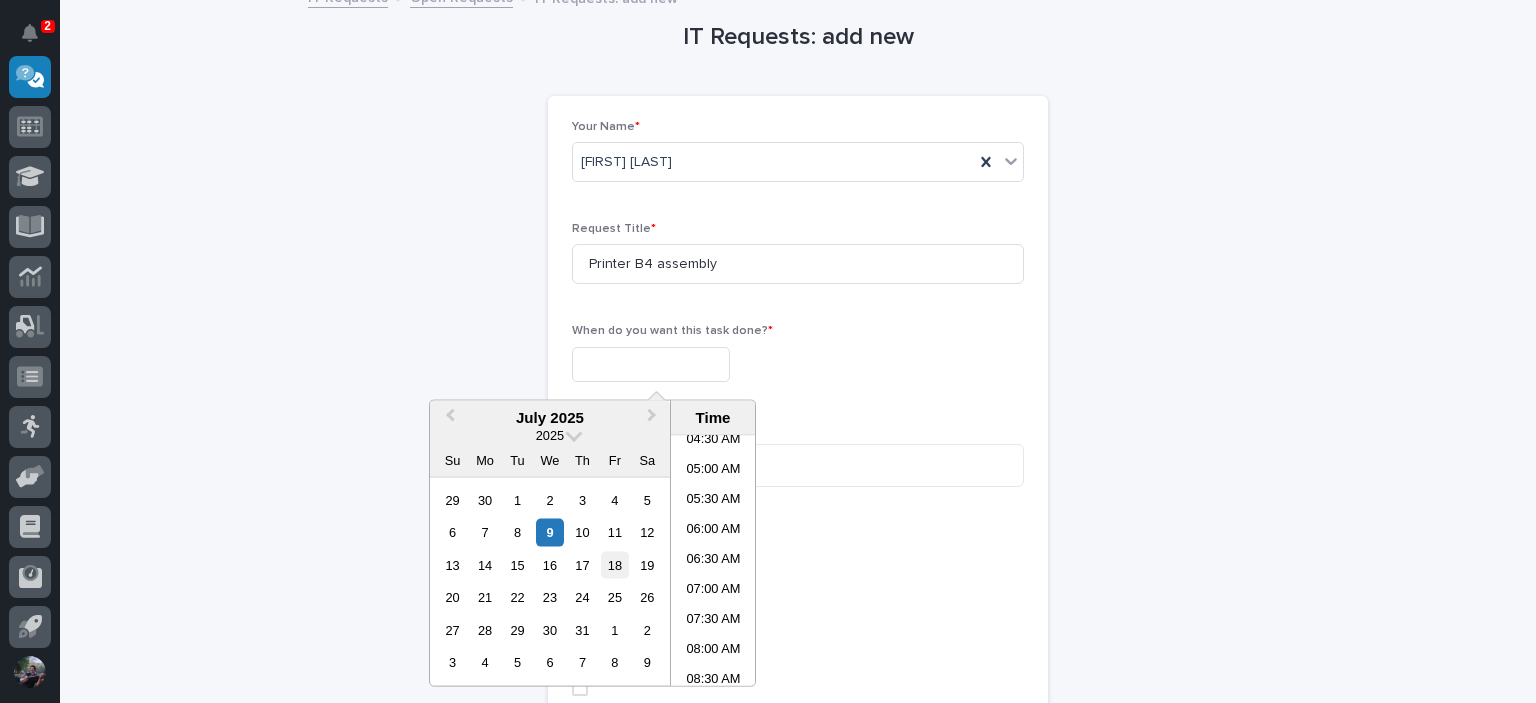 click on "18" at bounding box center [614, 565] 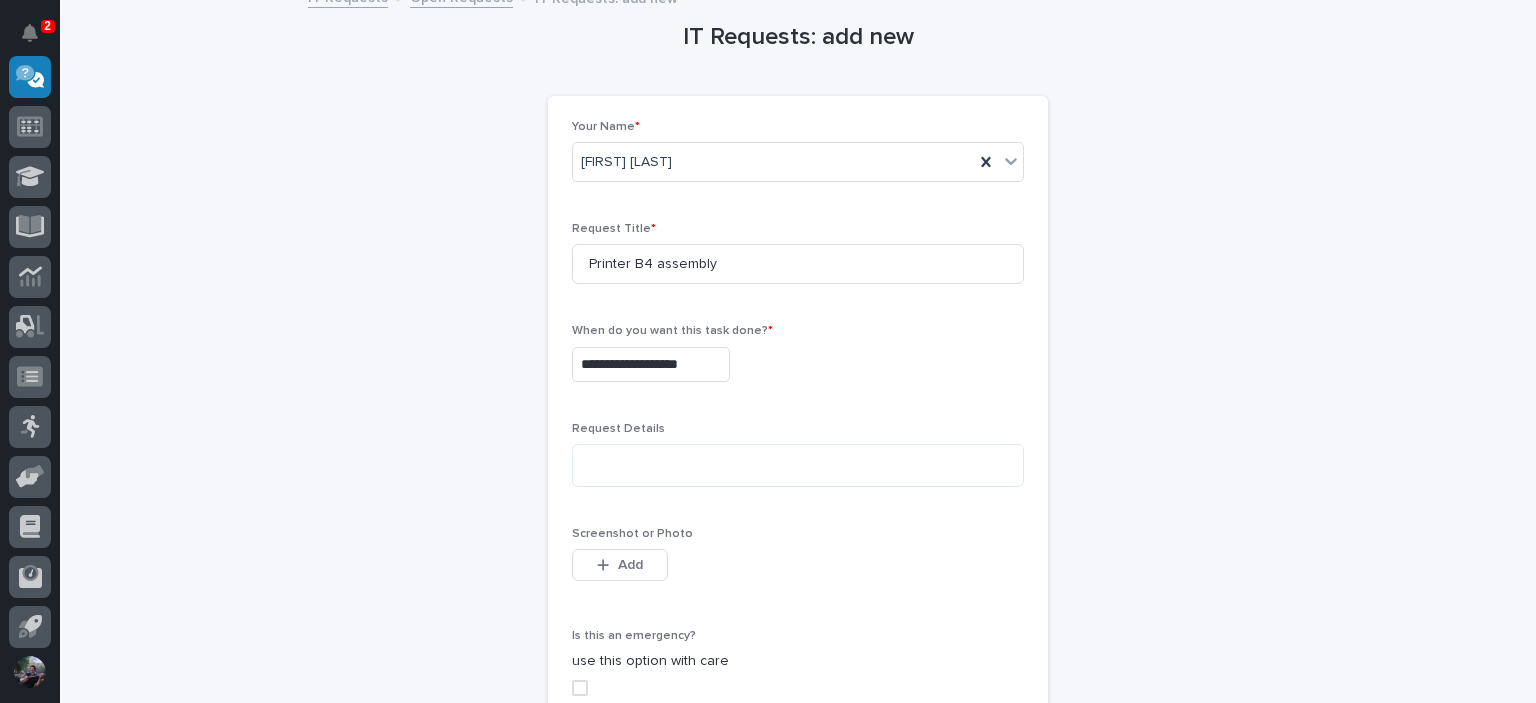 click on "**********" at bounding box center (798, 383) 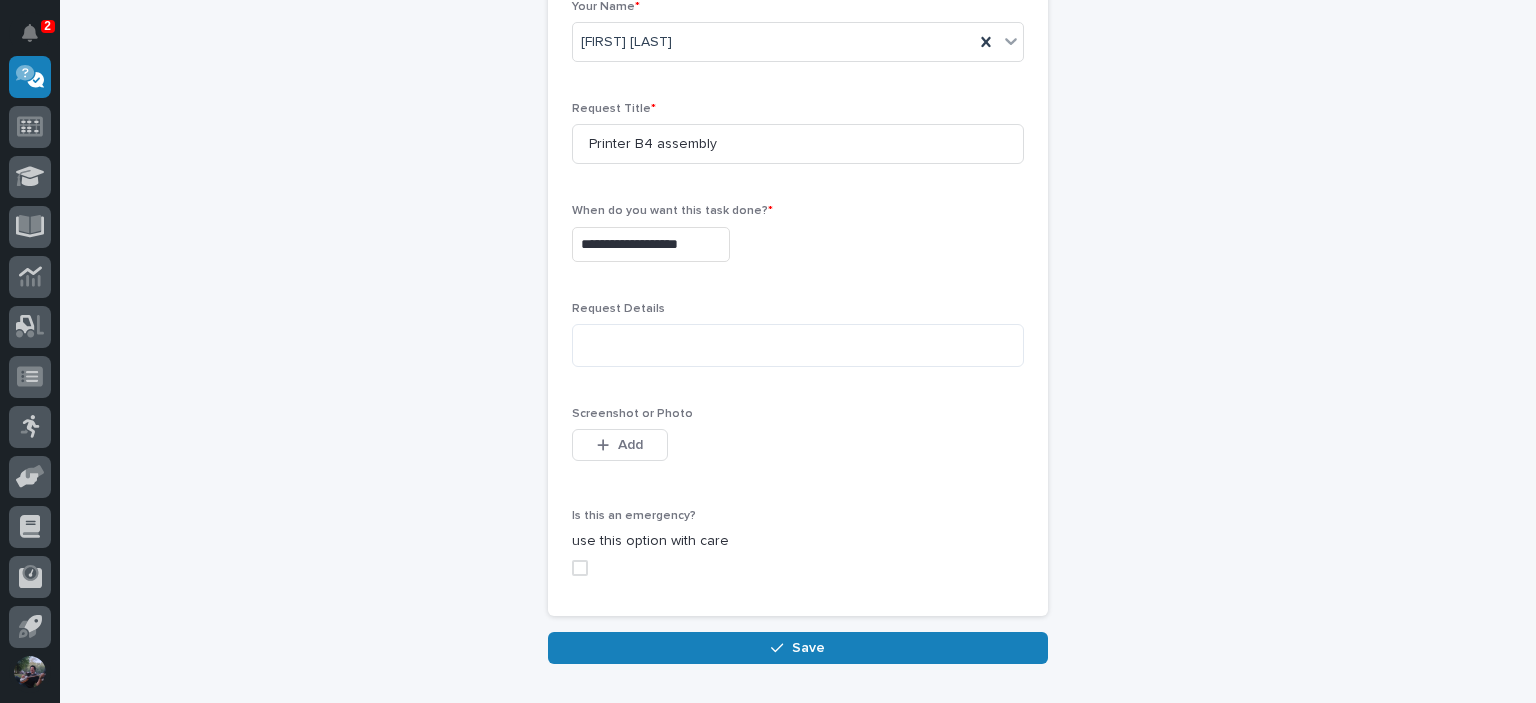 scroll, scrollTop: 330, scrollLeft: 0, axis: vertical 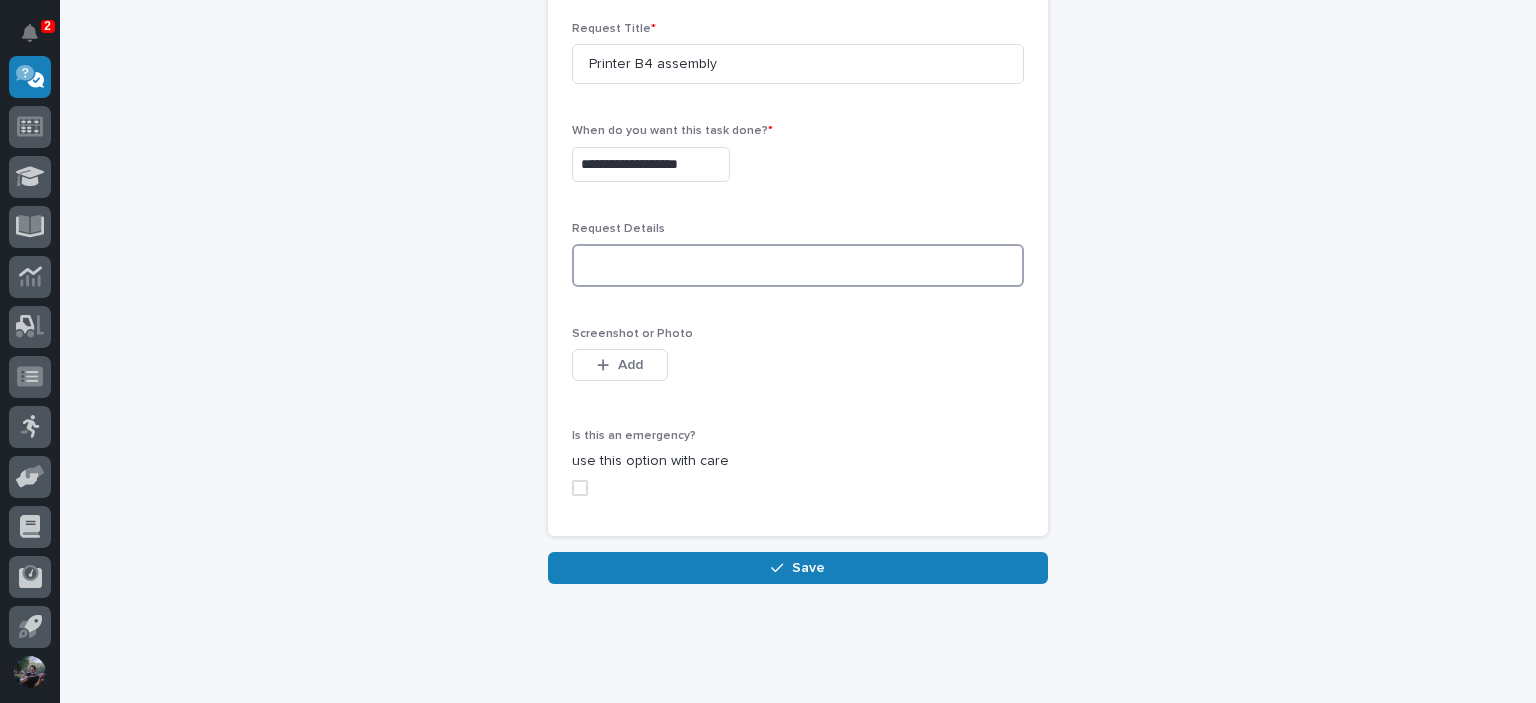 click at bounding box center (798, 265) 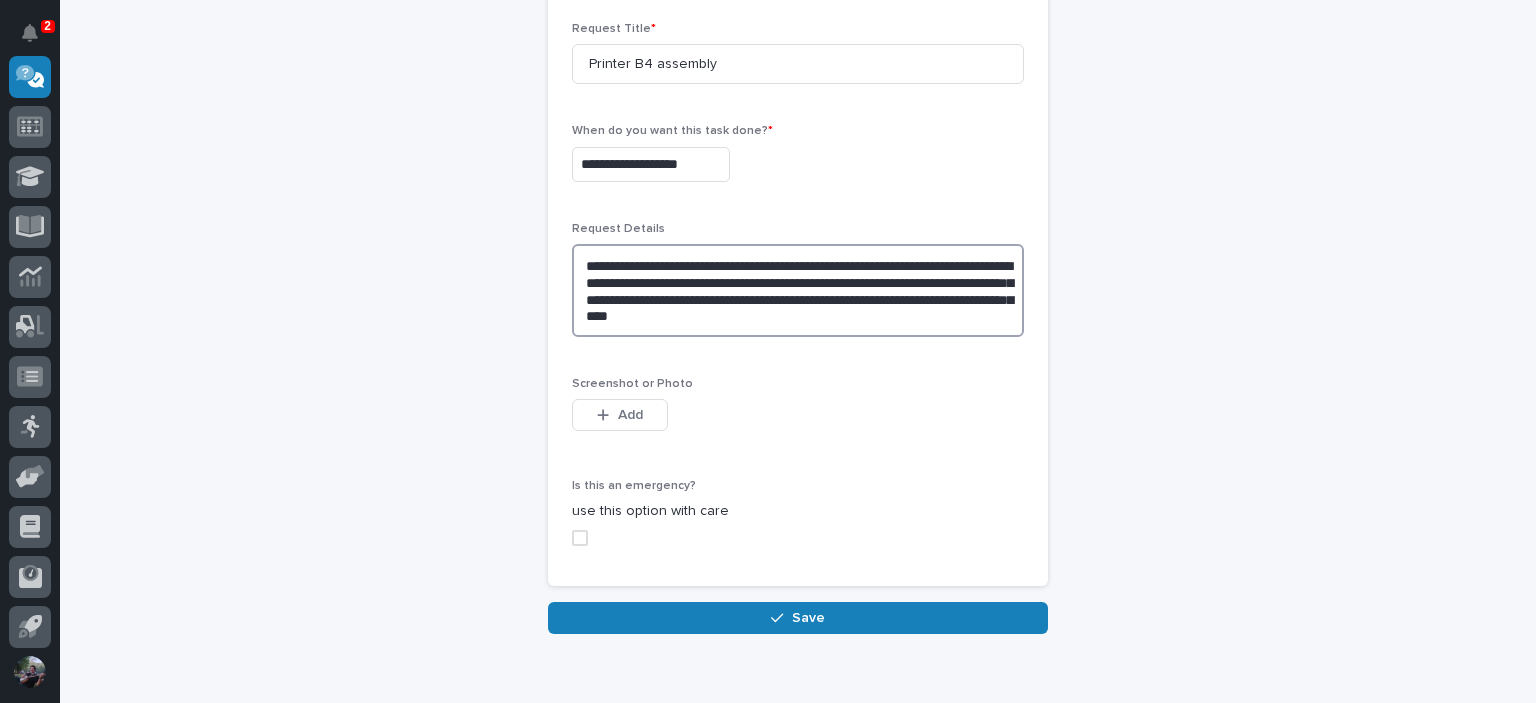 click on "**********" at bounding box center (798, 290) 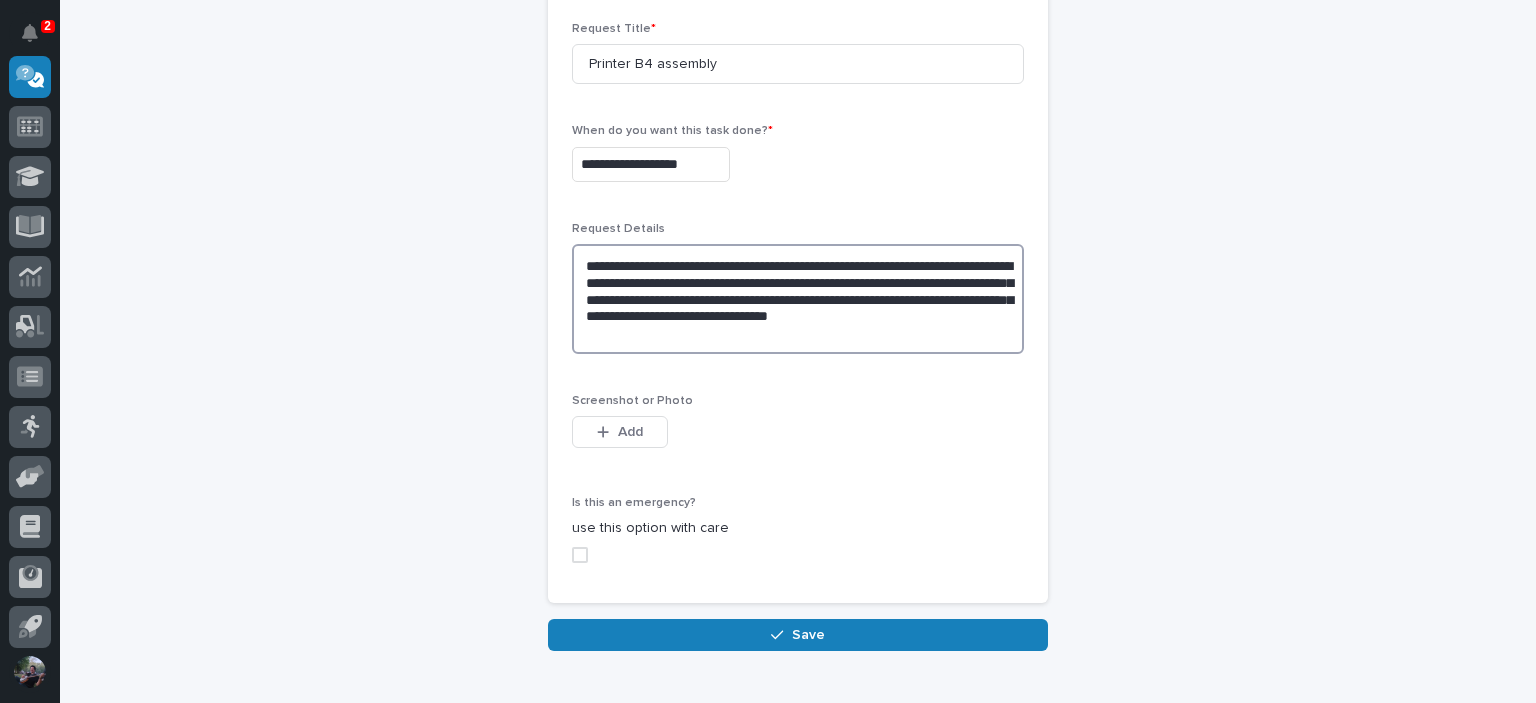 click on "**********" at bounding box center [798, 299] 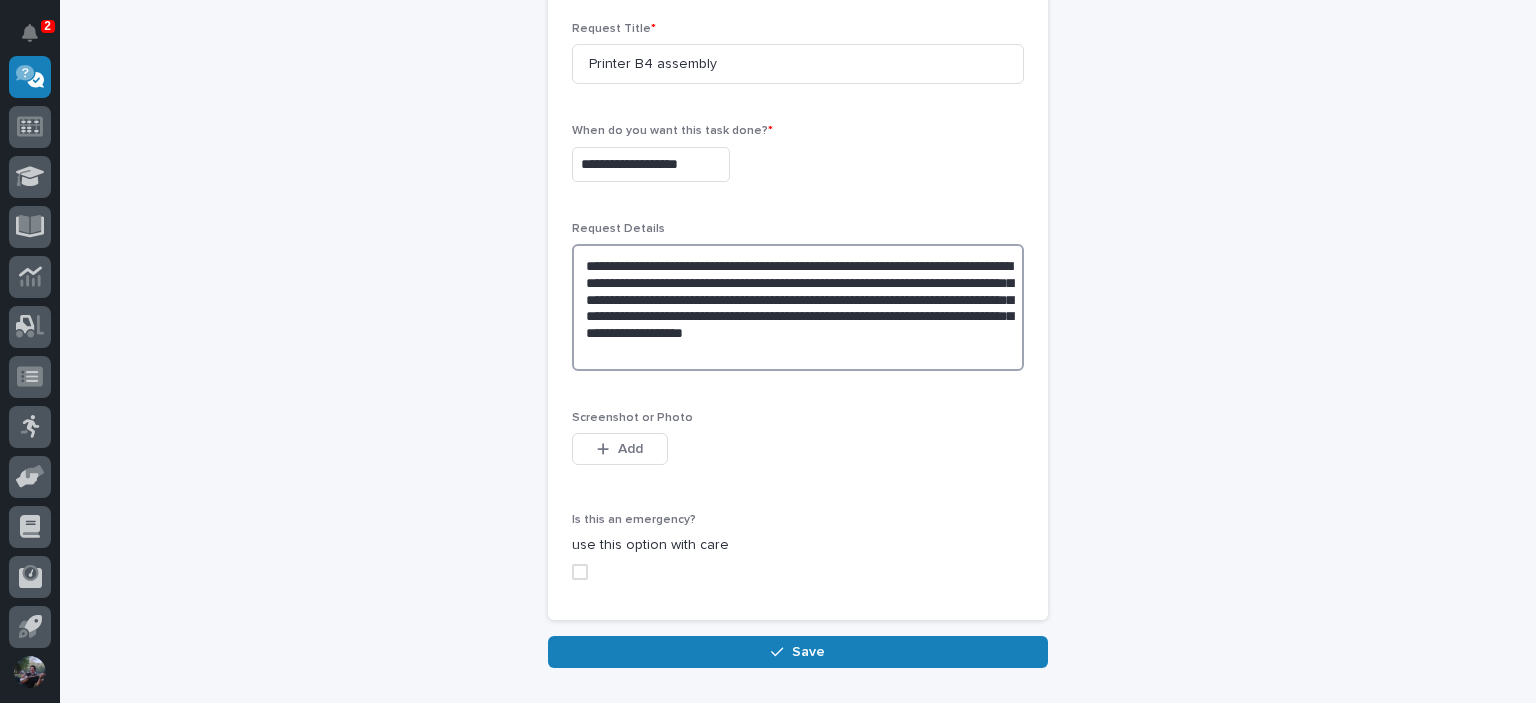click on "**********" at bounding box center [798, 307] 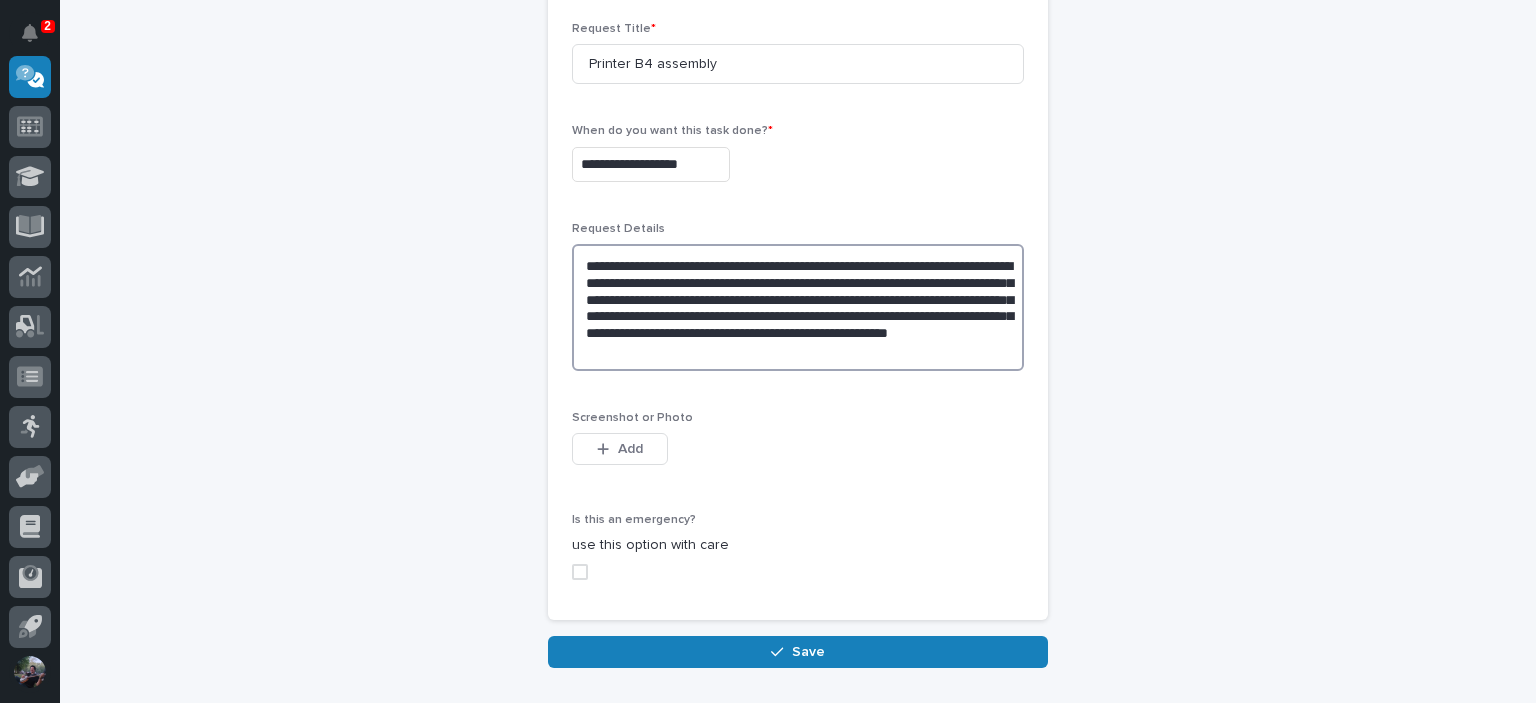 click on "**********" at bounding box center (798, 307) 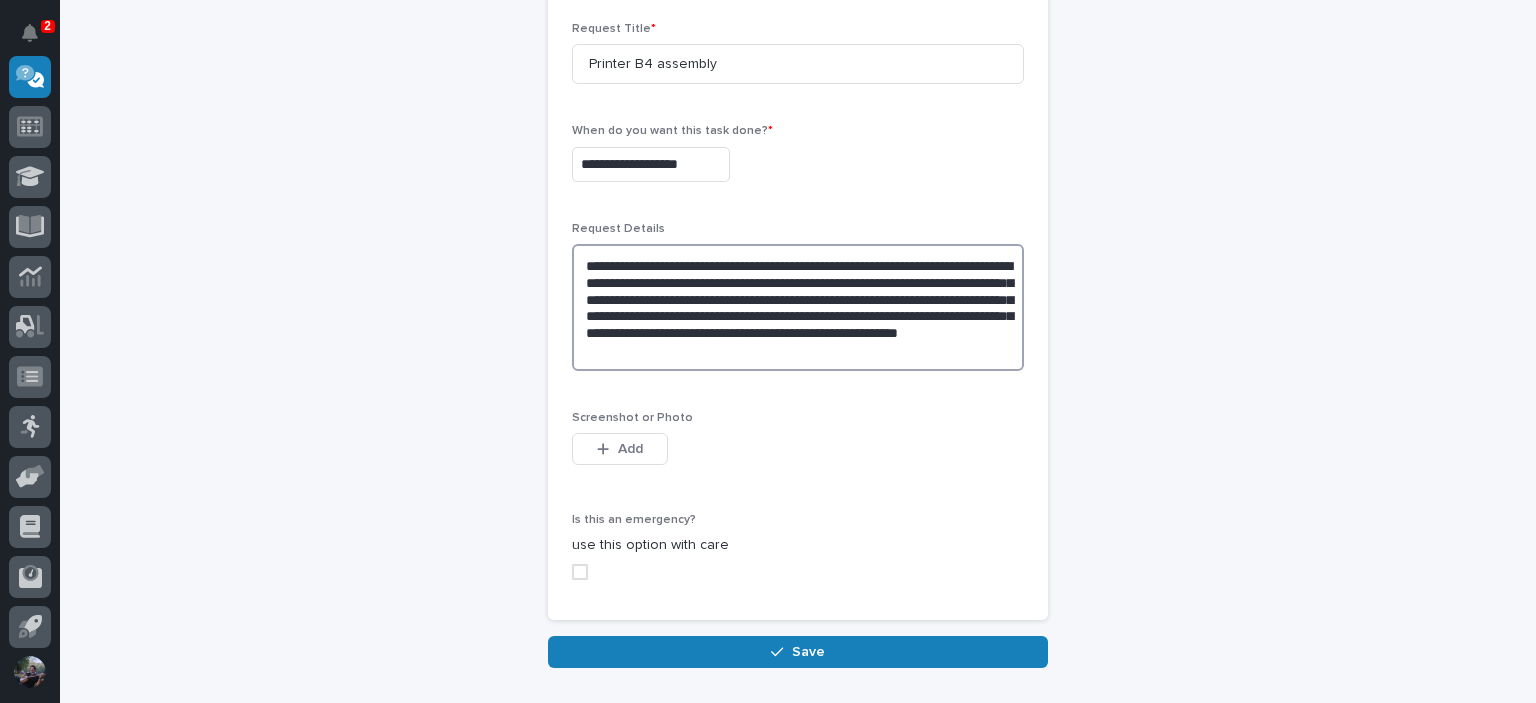 click on "**********" at bounding box center (798, 307) 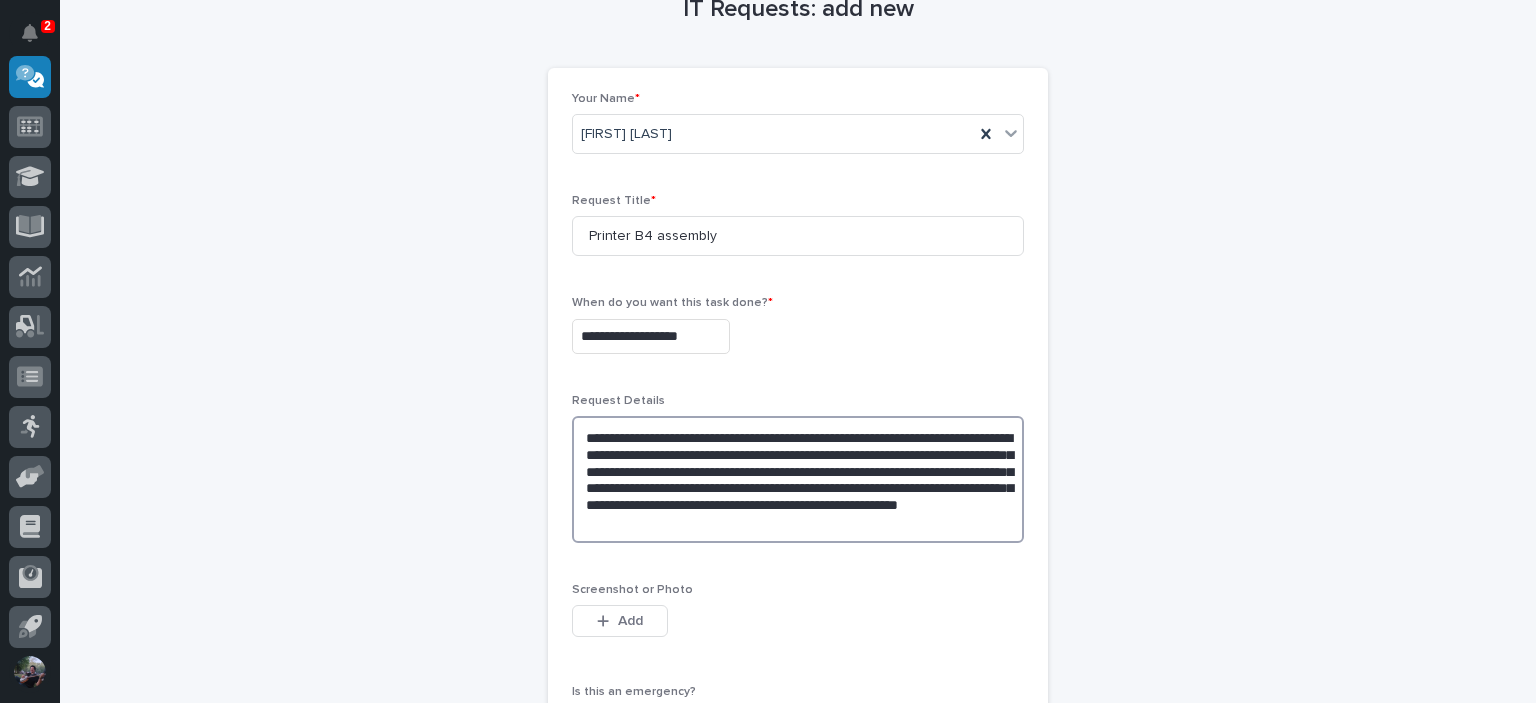 scroll, scrollTop: 130, scrollLeft: 0, axis: vertical 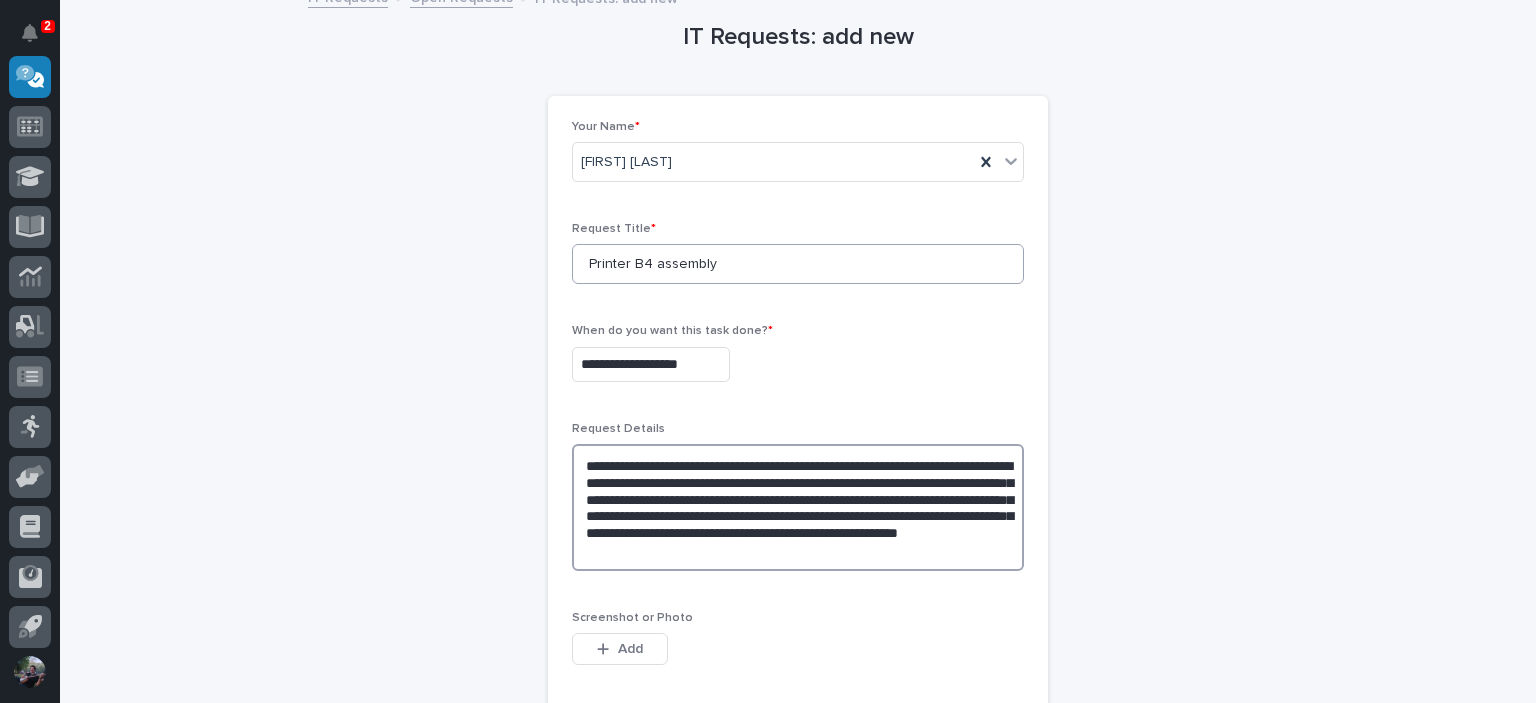 type on "**********" 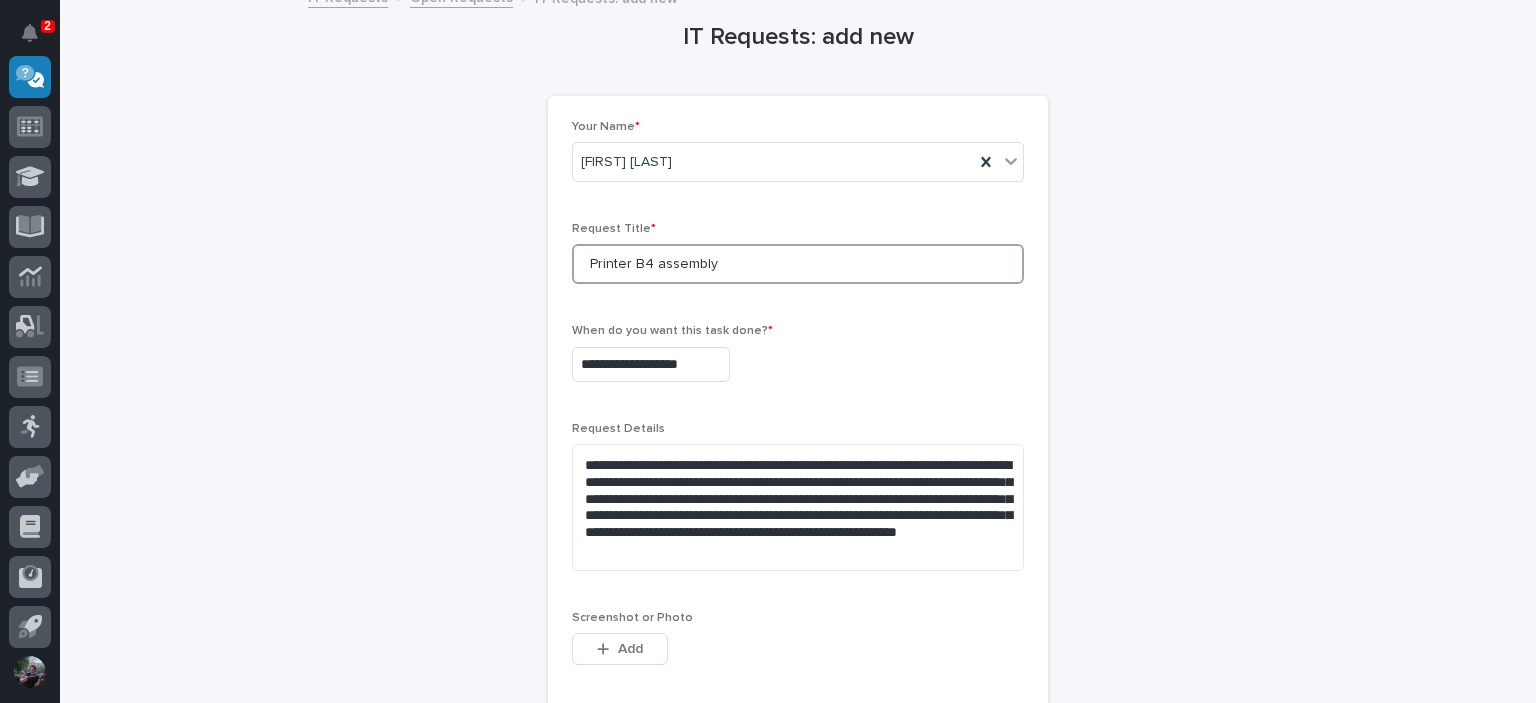 click on "Printer B4 assembly" at bounding box center (798, 264) 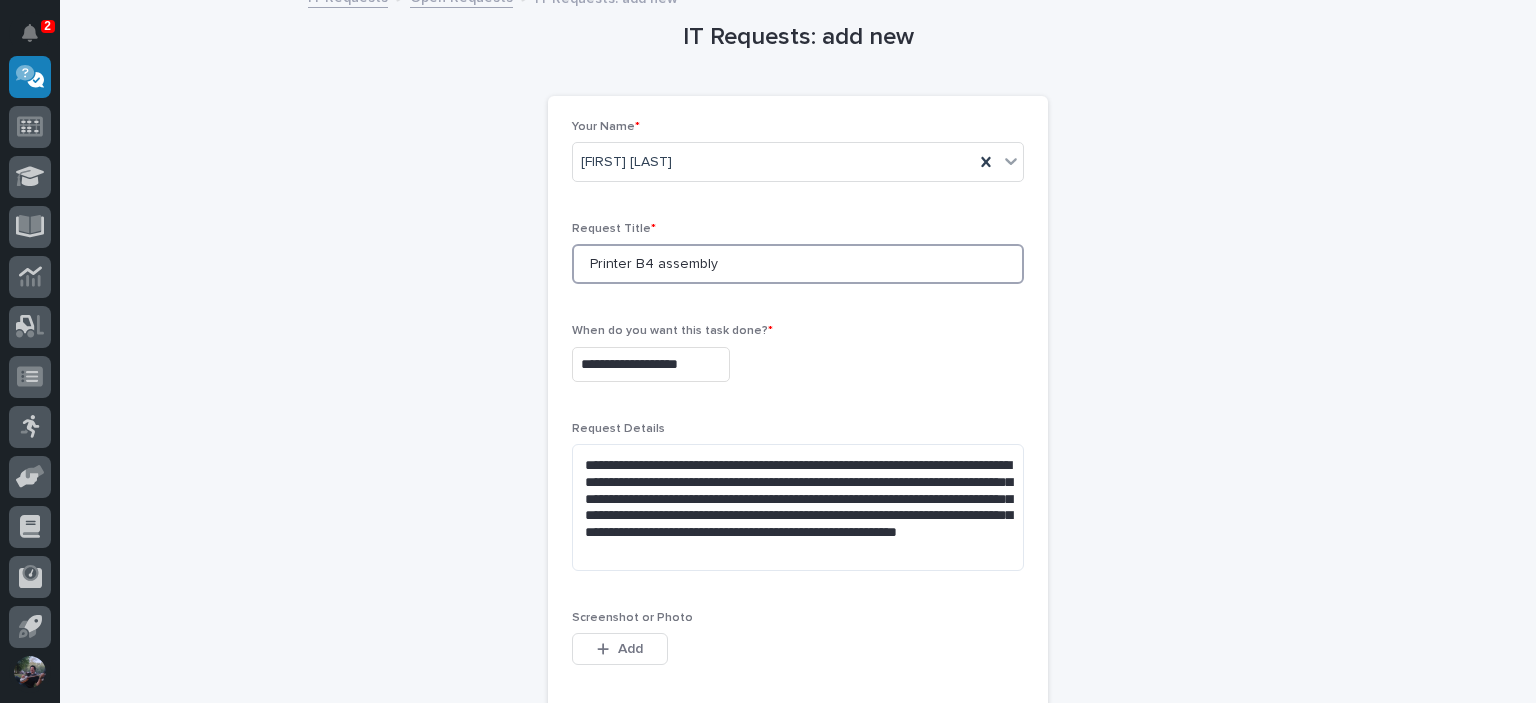 click on "Printer B4 assembly" at bounding box center (798, 264) 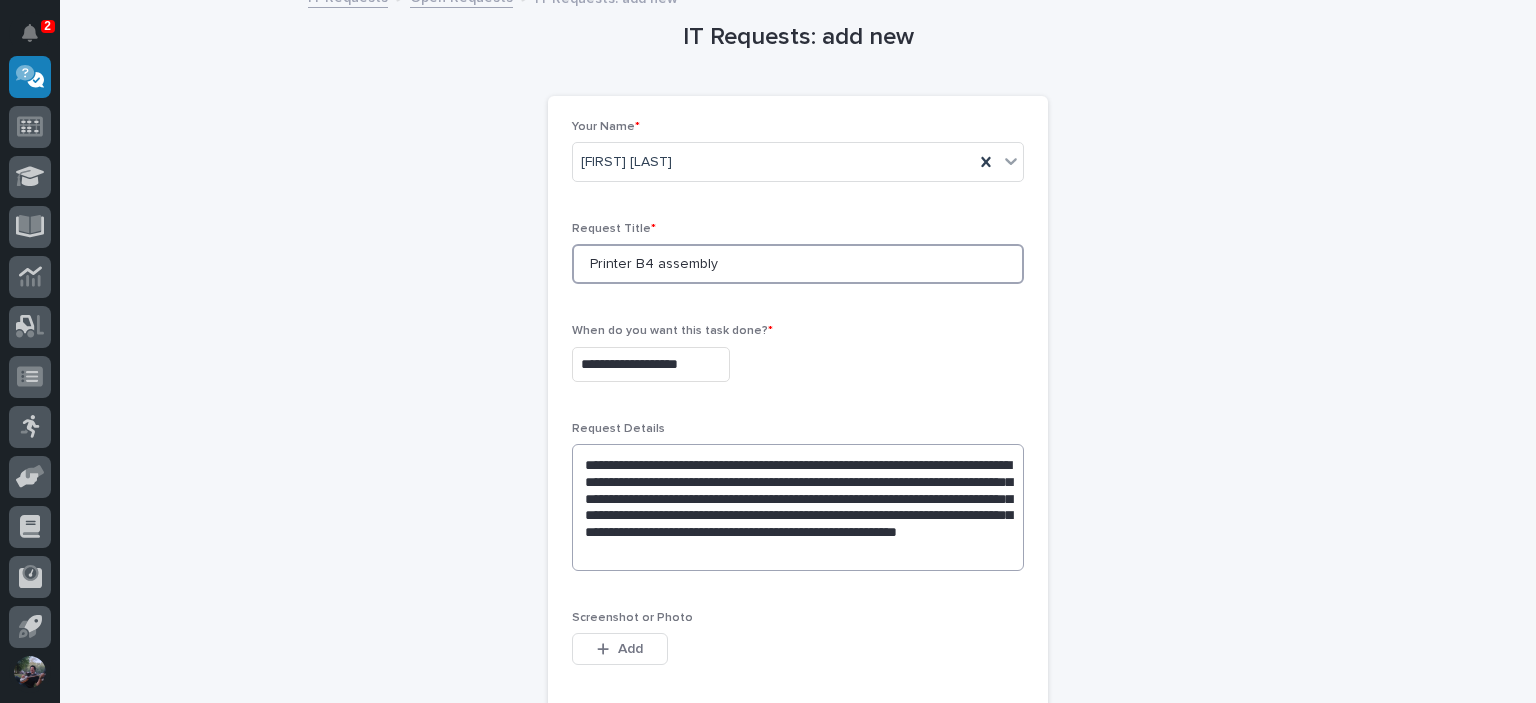 scroll, scrollTop: 450, scrollLeft: 0, axis: vertical 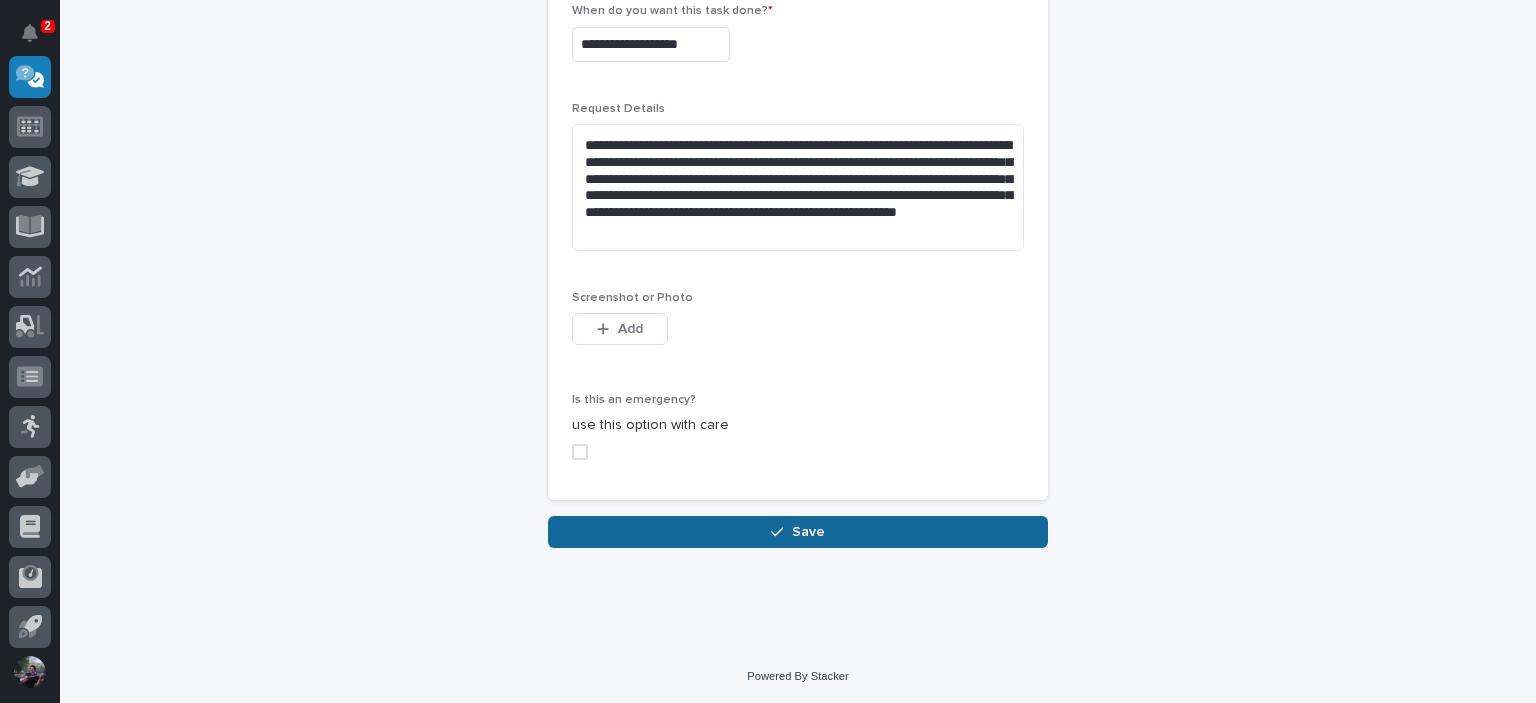click on "Save" at bounding box center [808, 532] 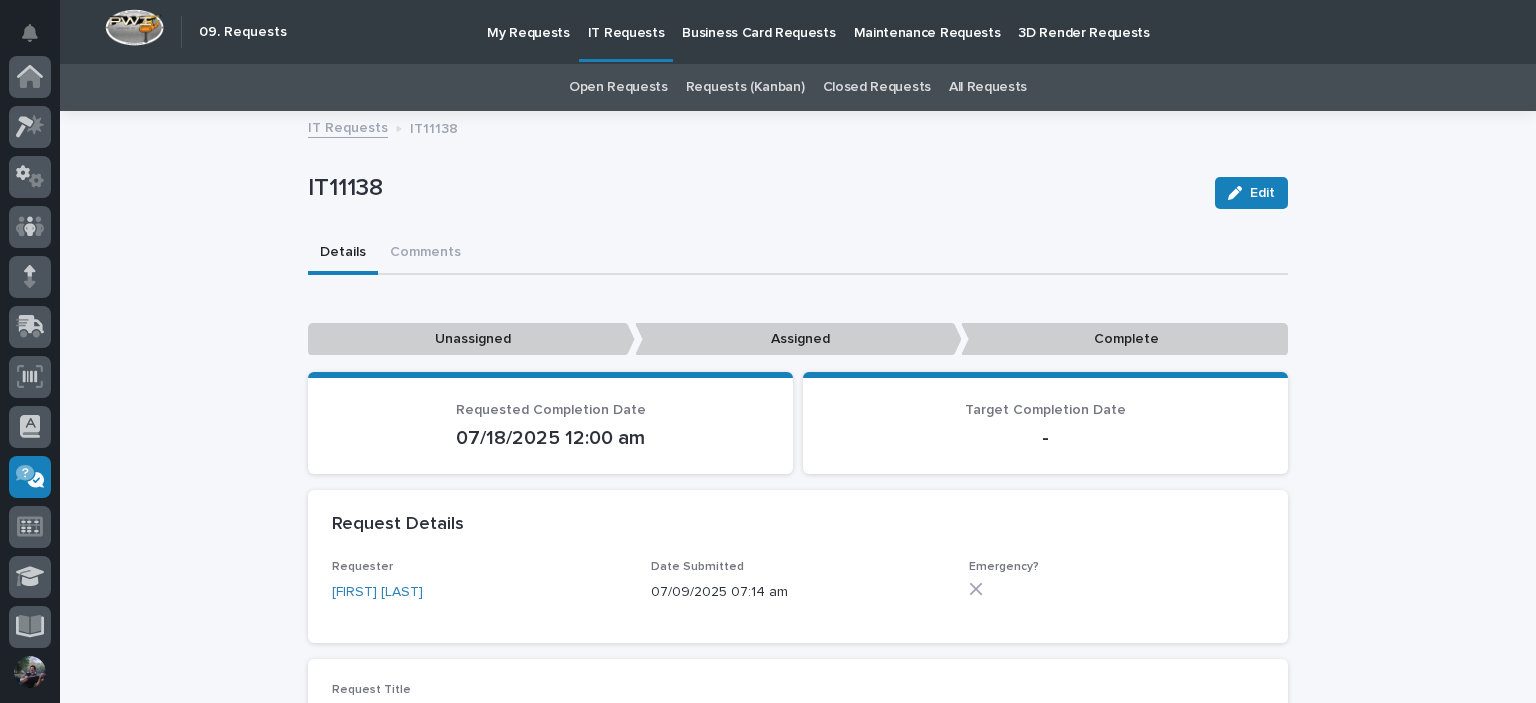 scroll, scrollTop: 400, scrollLeft: 0, axis: vertical 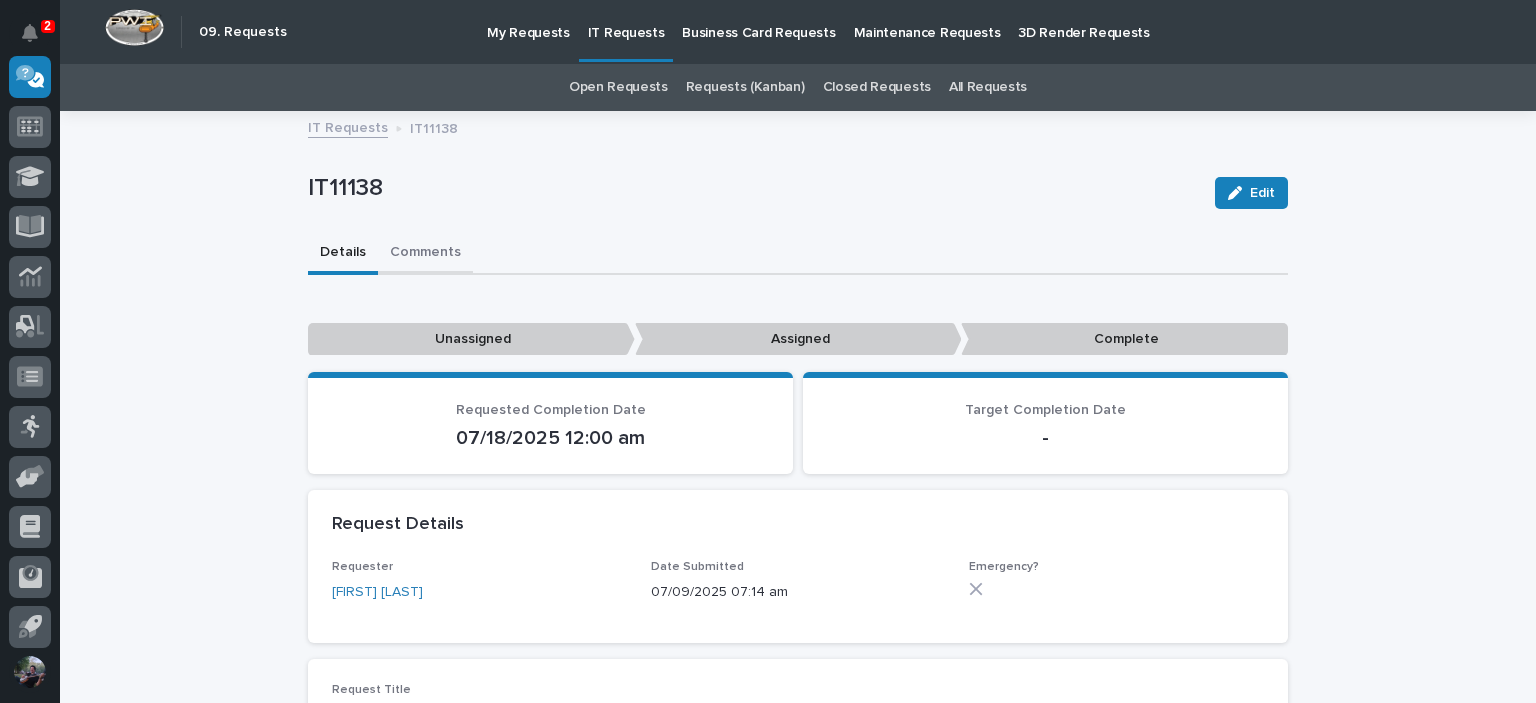 click on "Comments" at bounding box center [425, 254] 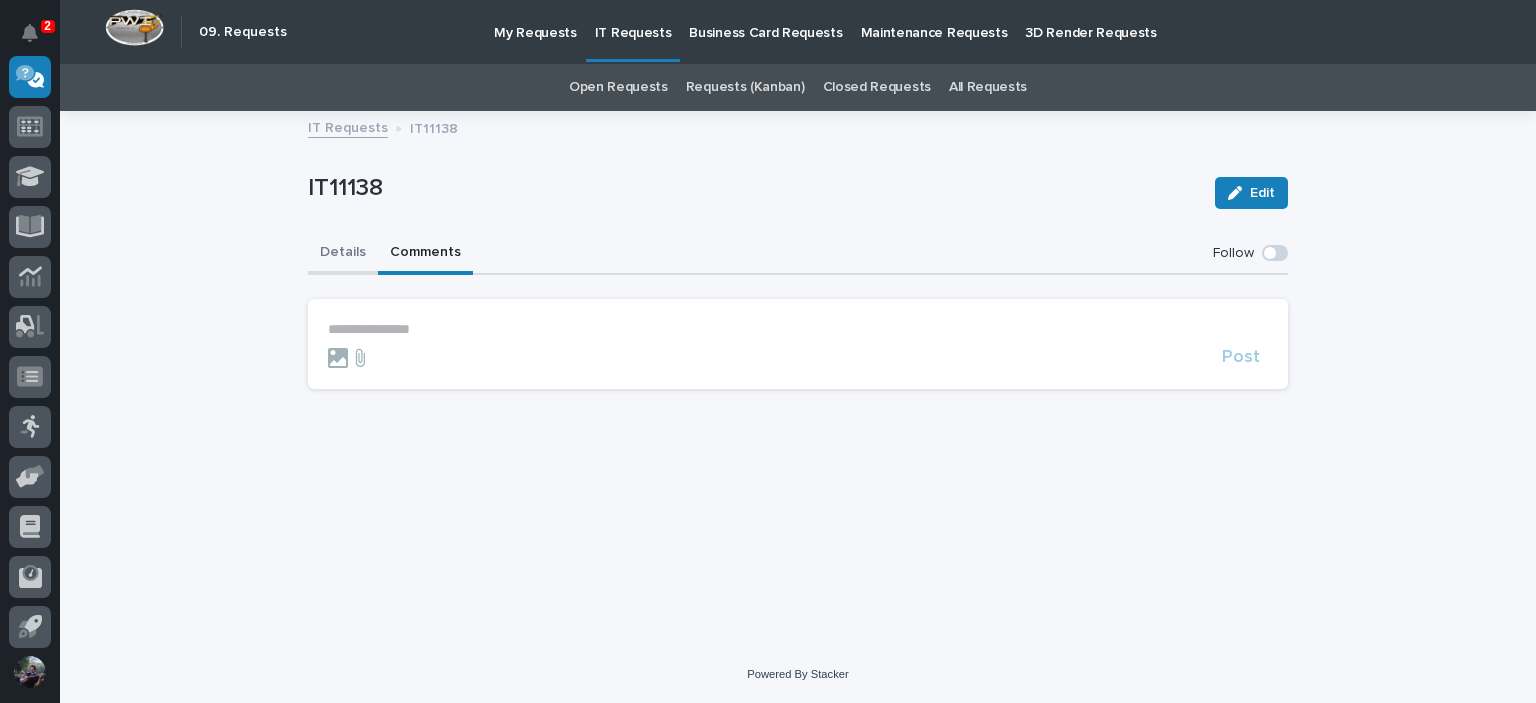 click on "Details" at bounding box center (343, 254) 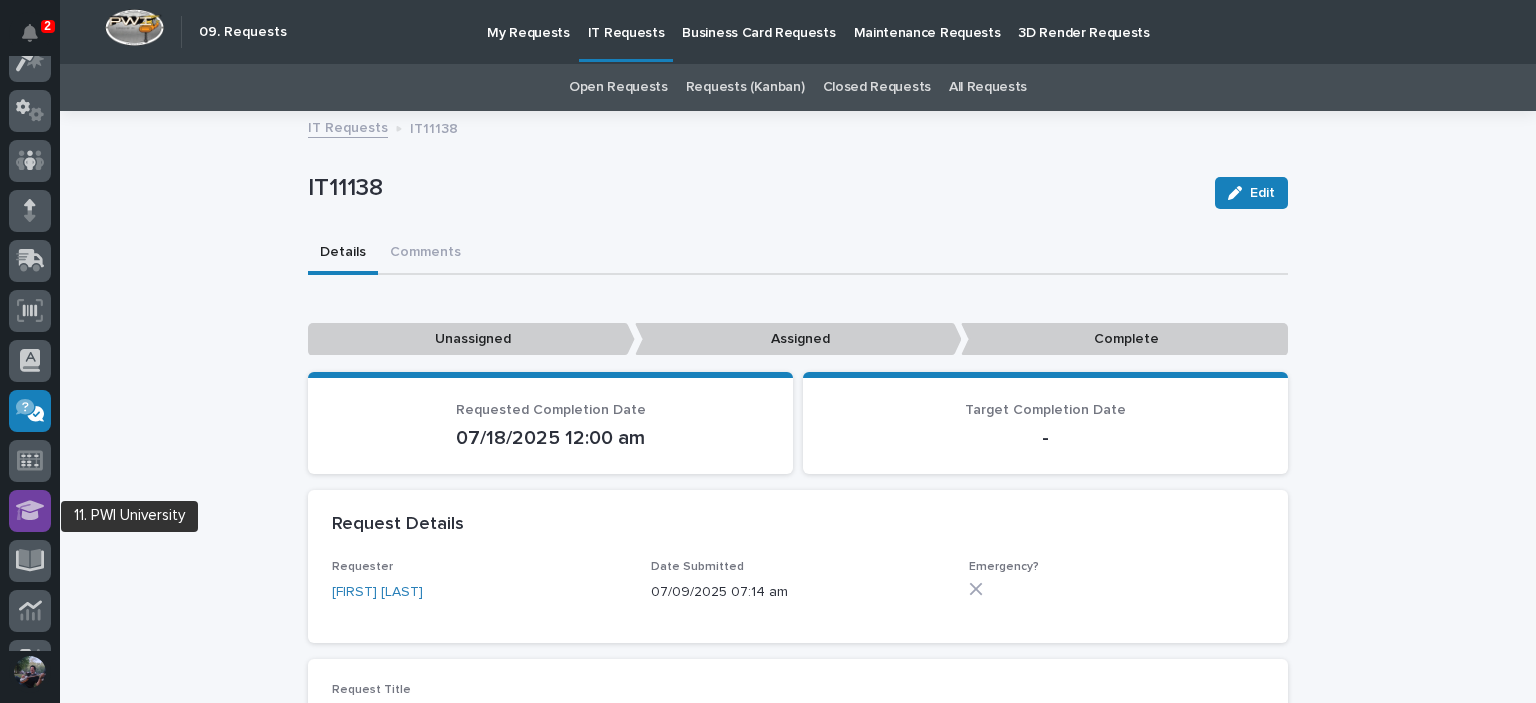 scroll, scrollTop: 0, scrollLeft: 0, axis: both 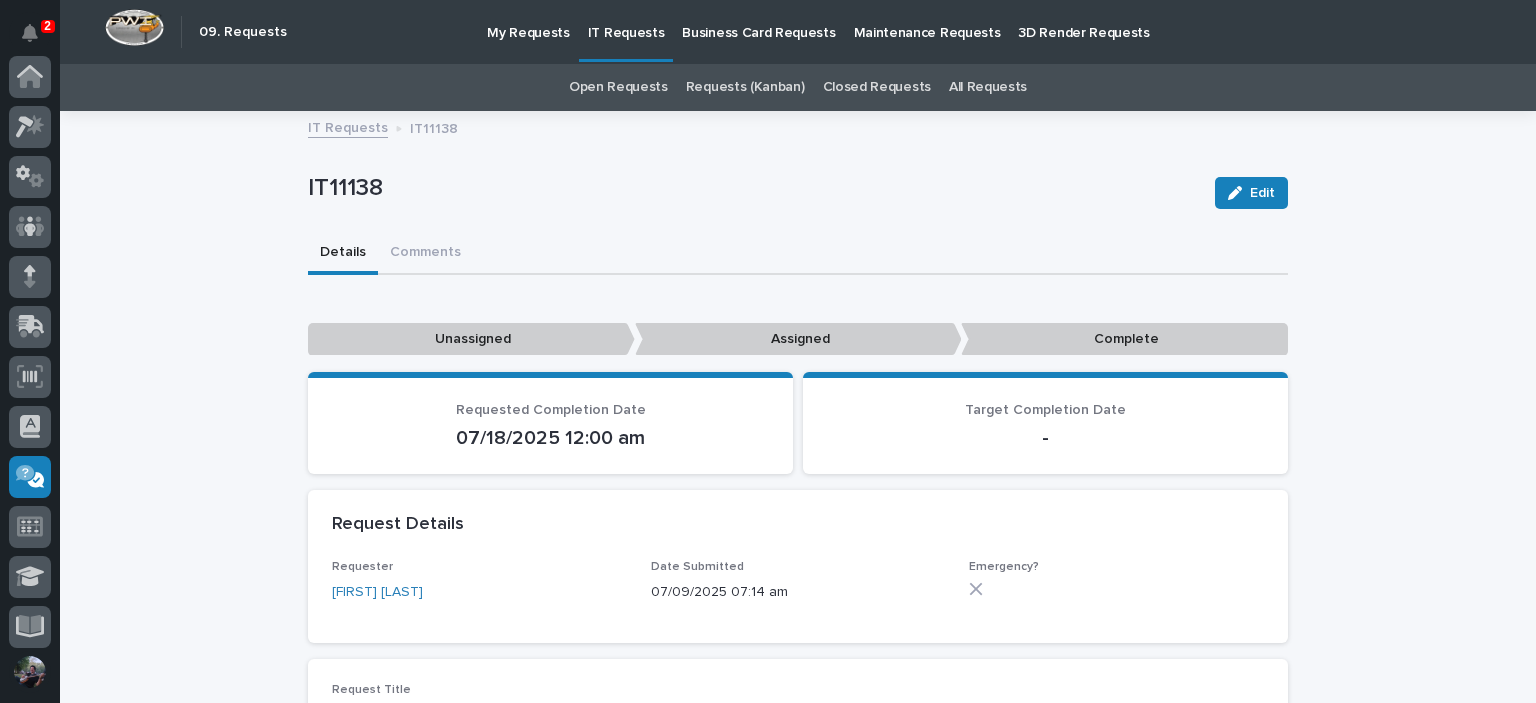 click on "3D Render Requests" at bounding box center (1083, 31) 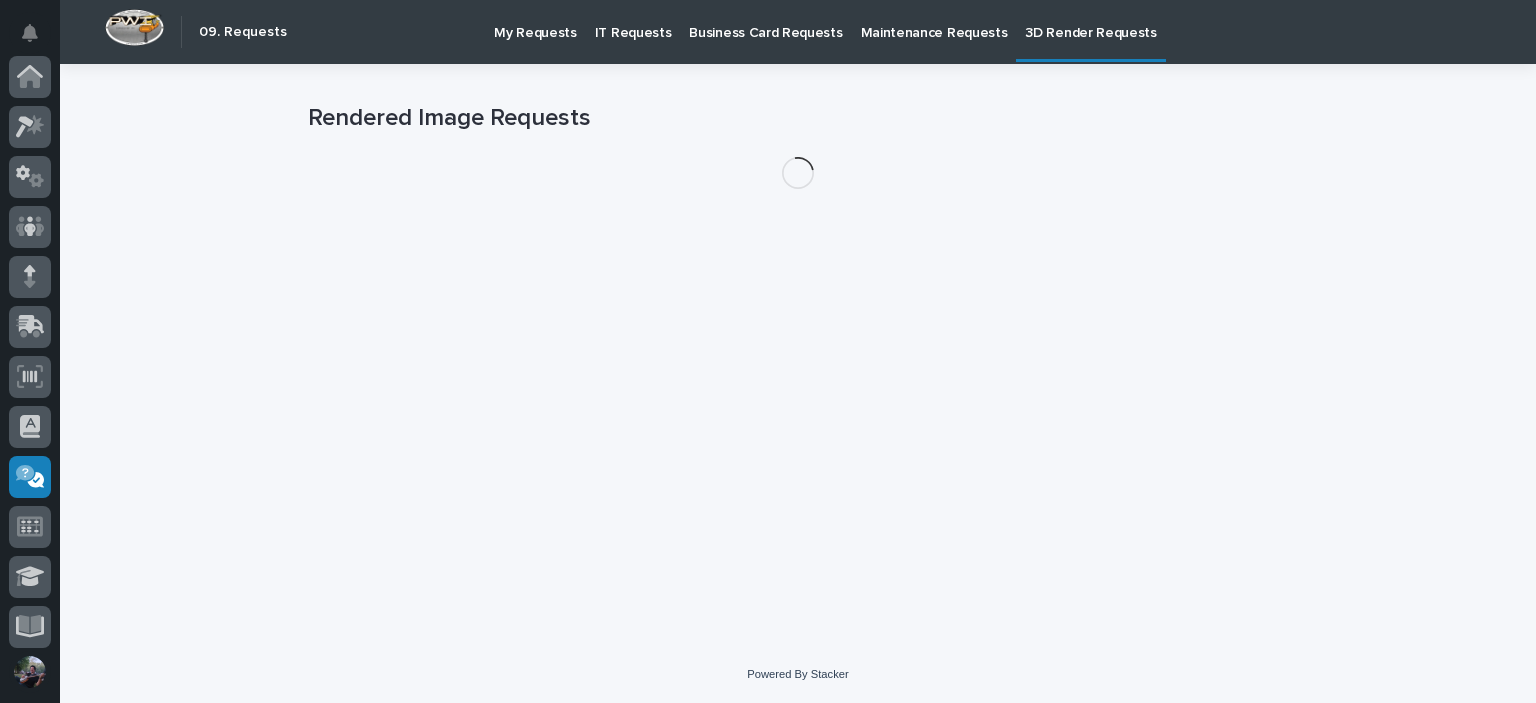 scroll, scrollTop: 400, scrollLeft: 0, axis: vertical 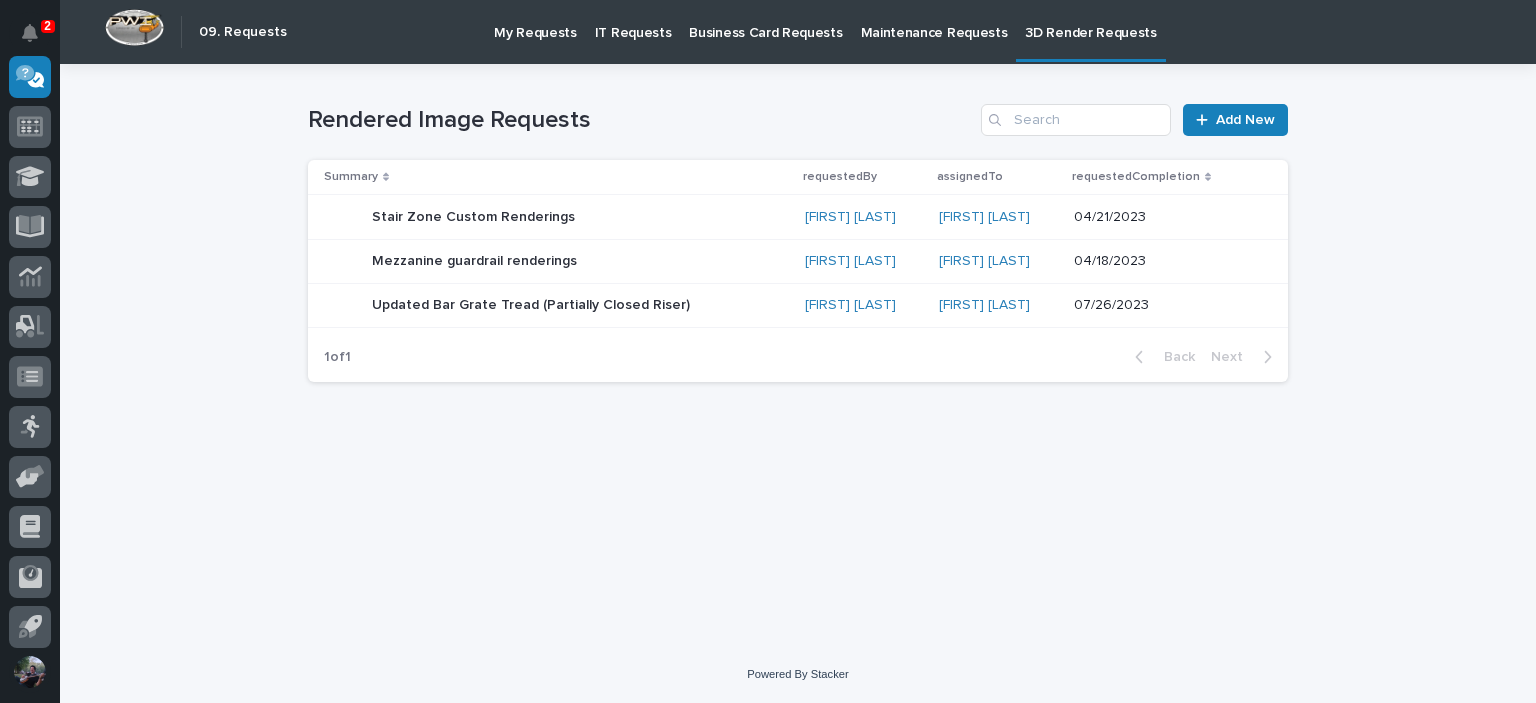 click on "Updated Bar Grate Tread (Partially Closed Riser)" at bounding box center (475, 215) 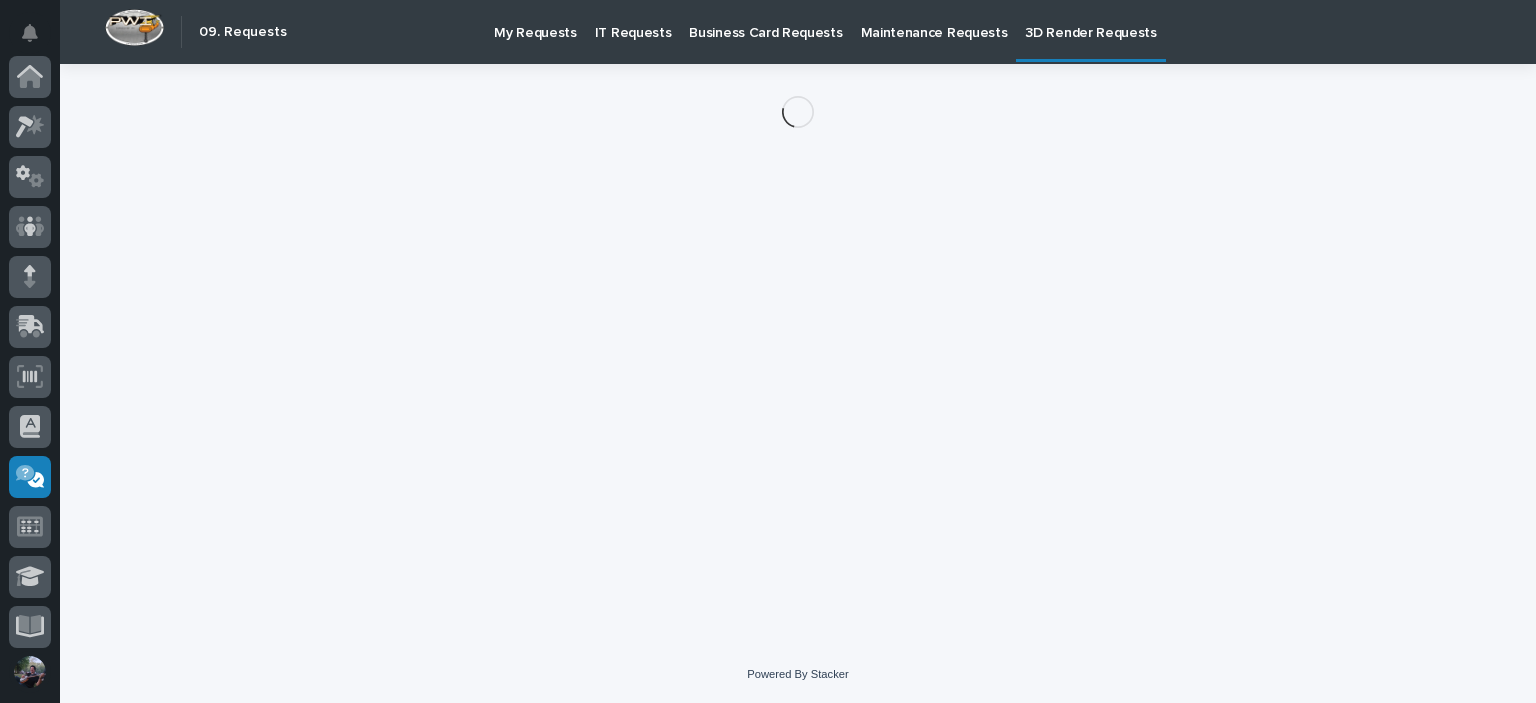 scroll, scrollTop: 400, scrollLeft: 0, axis: vertical 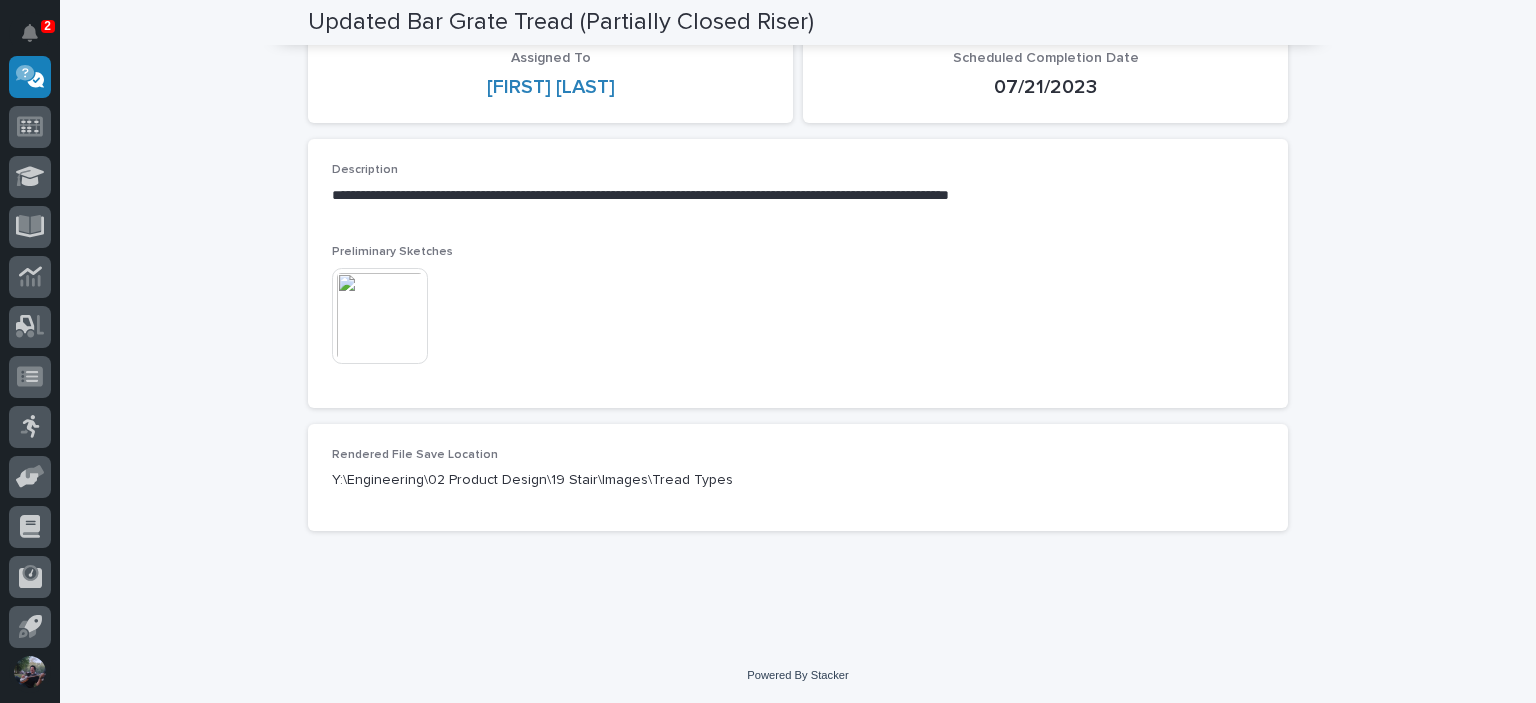 click at bounding box center [380, 316] 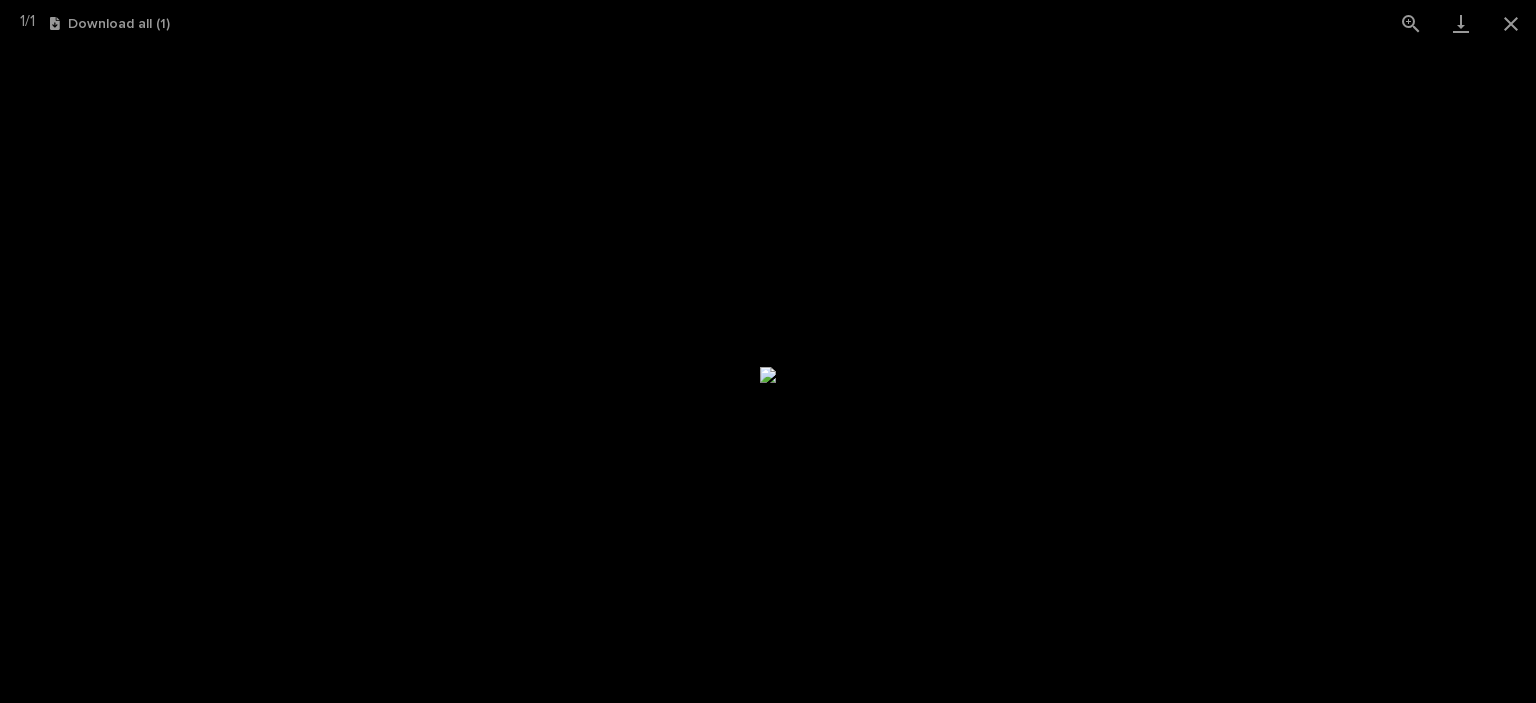 click at bounding box center (768, 375) 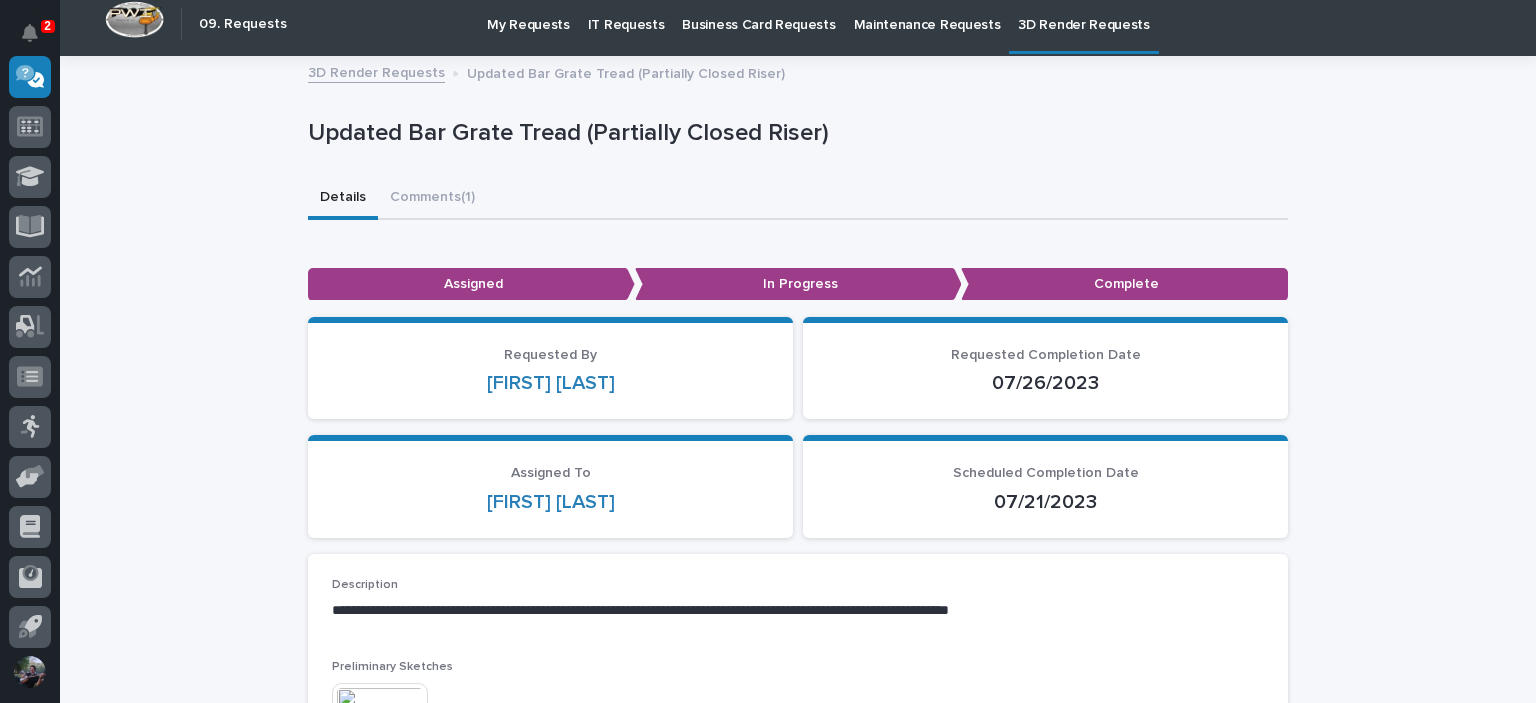 scroll, scrollTop: 0, scrollLeft: 0, axis: both 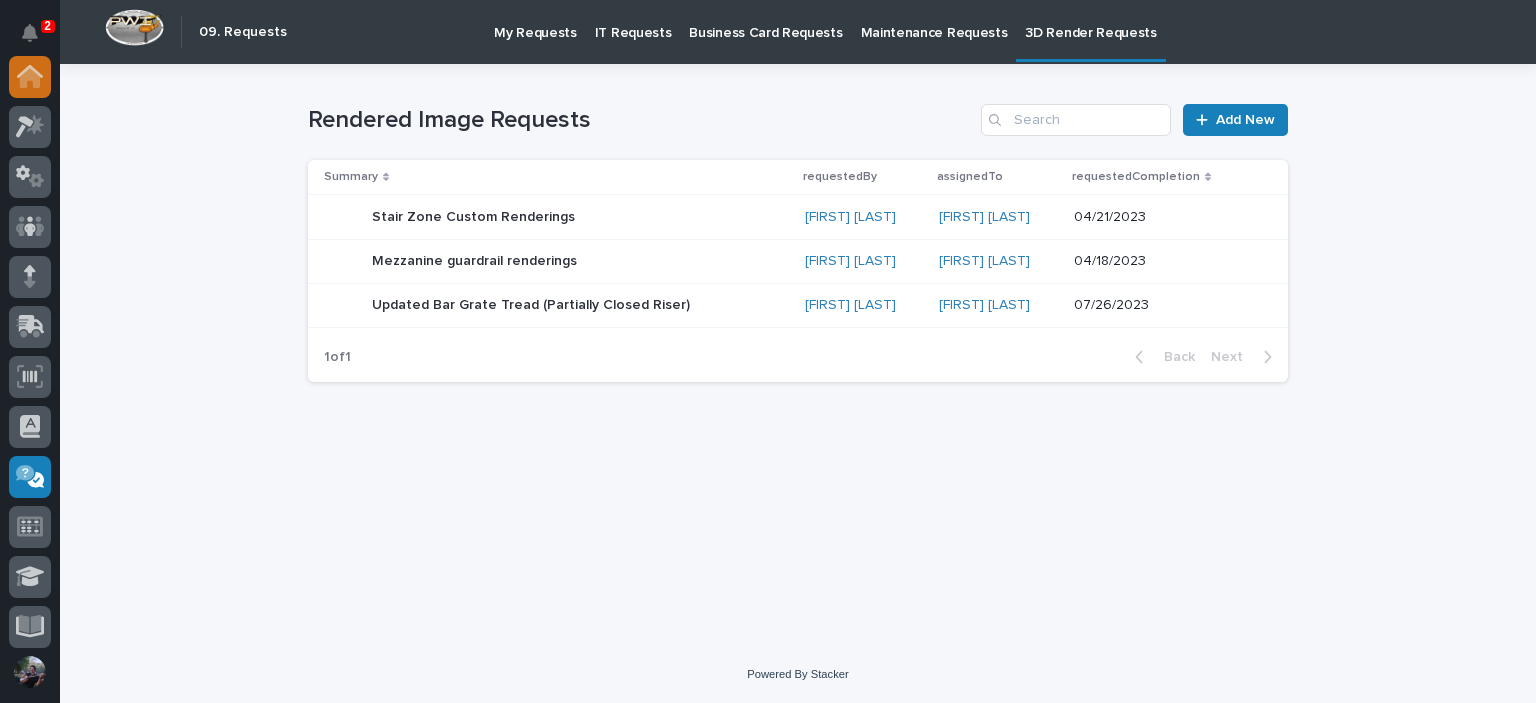 click at bounding box center [30, 77] 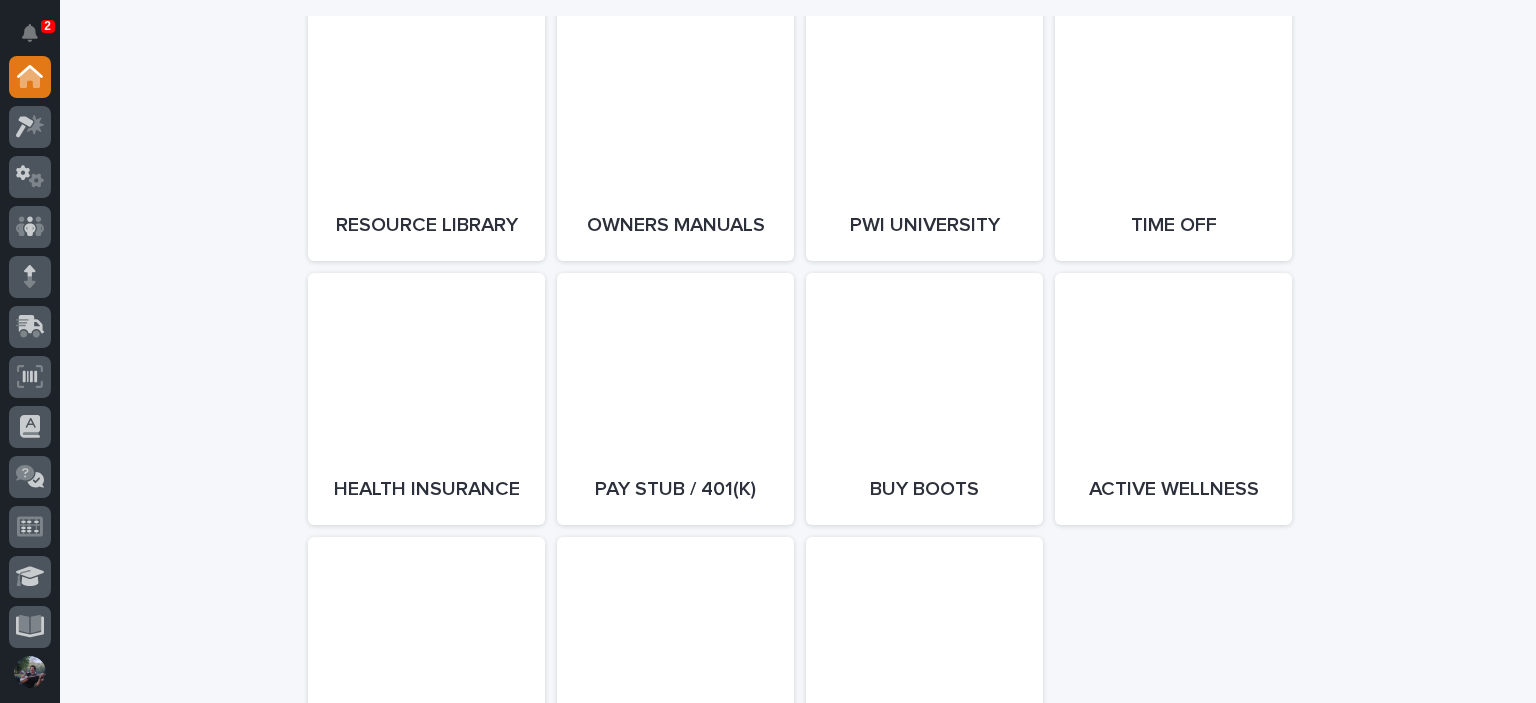 scroll, scrollTop: 3800, scrollLeft: 0, axis: vertical 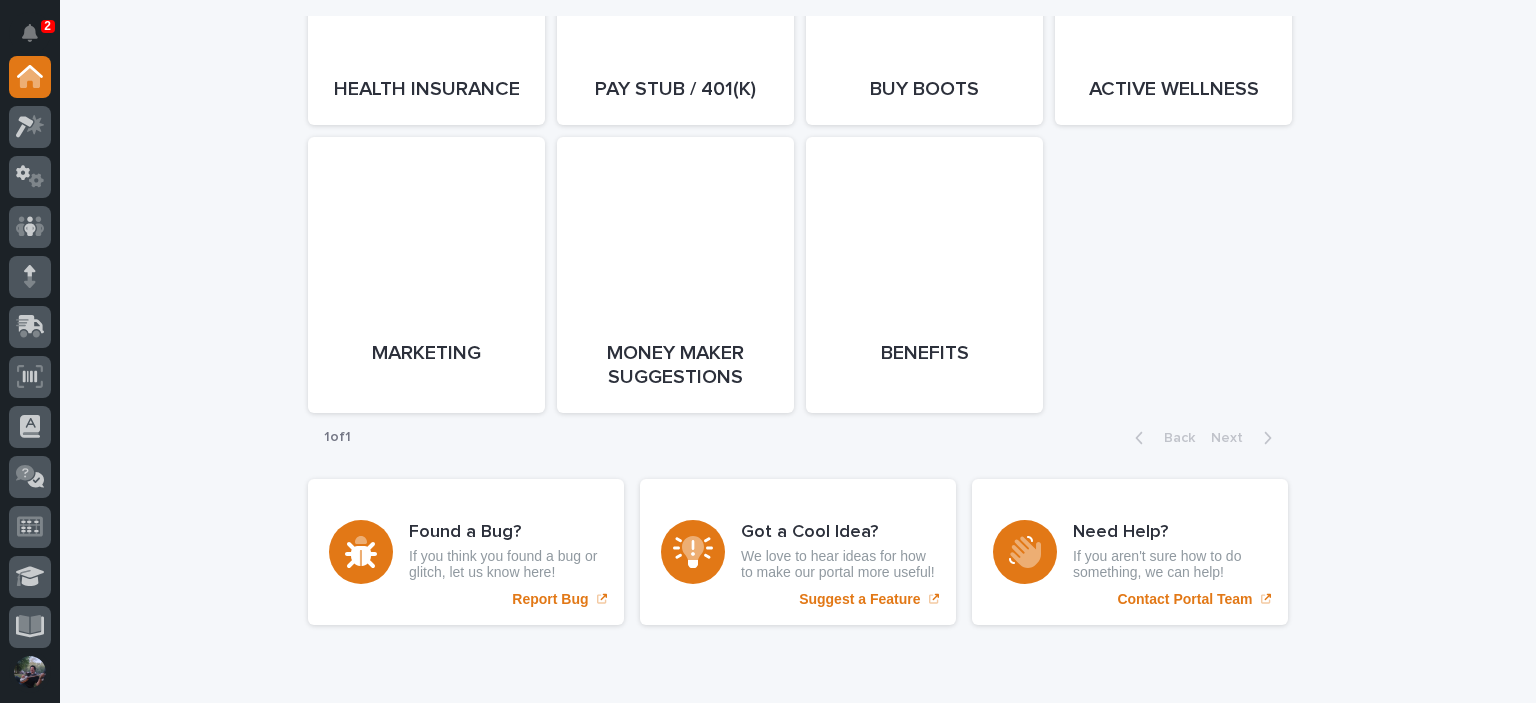 click on "Company Directory Open Link Bistro Suggestions Open Link Metrics Open Link Projects Open Link Project Map Open Link On-Site Calendar Open Link Order Drawings Open Link Inventory Open Link Mistake Reporting Log Open Link Purchase Orders Open Link Purchasing Requests Open Link Serial Number Log Open Link Product Database Open Link Shipping Open Link Assets Open Link Equipment Open Link Customer Service Open Link Decal Orders Open Link IT Requests Open Link Business Card Requests Open Link Maintenance Requests Open Link Video Upload Requests Open Link Handbook Open Link SDS Open Link Resource Library Open Link Owners Manuals Open Link PWI University Open Link Time Off Open Link Health Insurance Open Link Pay Stub / 401(k) Open Link Buy Boots Open Link Active Wellness Open Link Marketing Open Link Money Maker Suggestions Open Link Benefits Open Link" at bounding box center [798, -841] 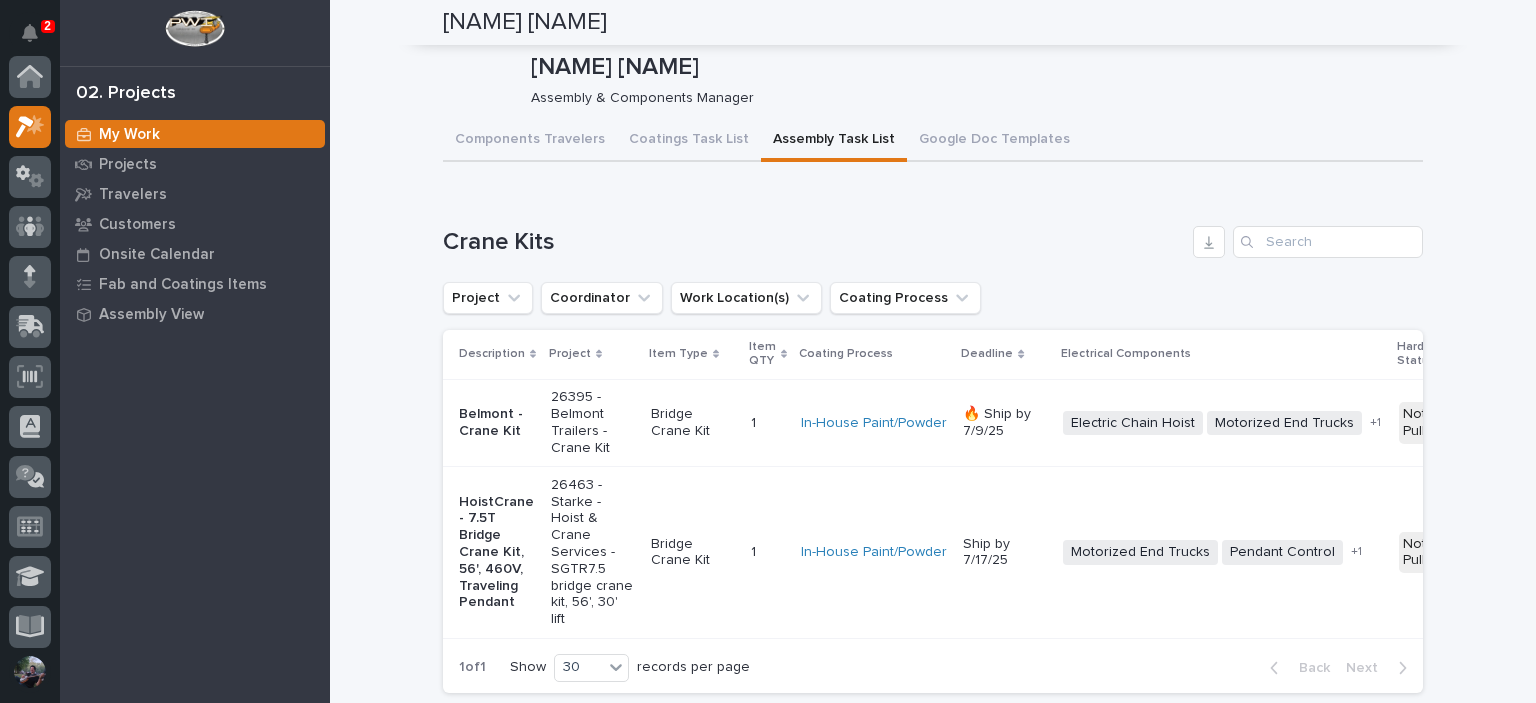 scroll, scrollTop: 0, scrollLeft: 0, axis: both 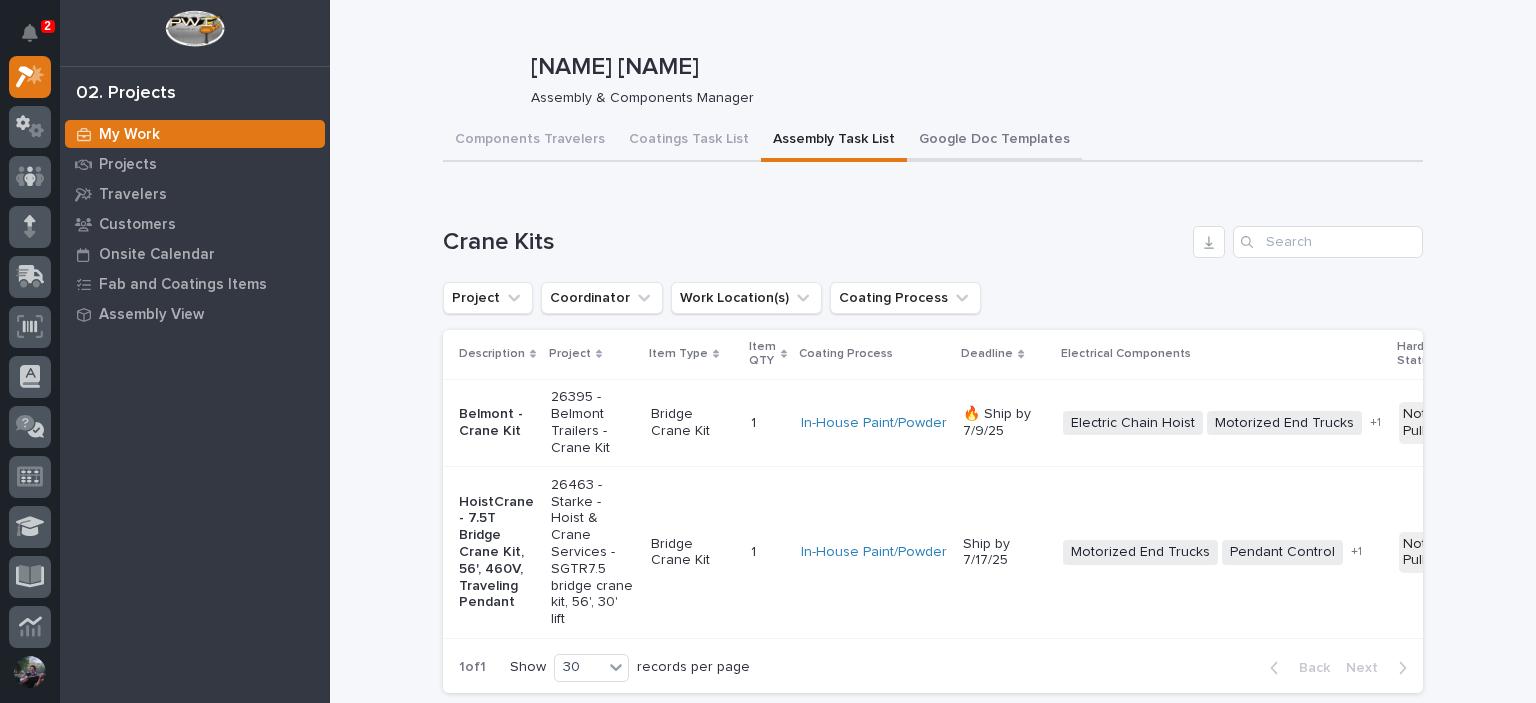 drag, startPoint x: 929, startPoint y: 135, endPoint x: 904, endPoint y: 136, distance: 25.019993 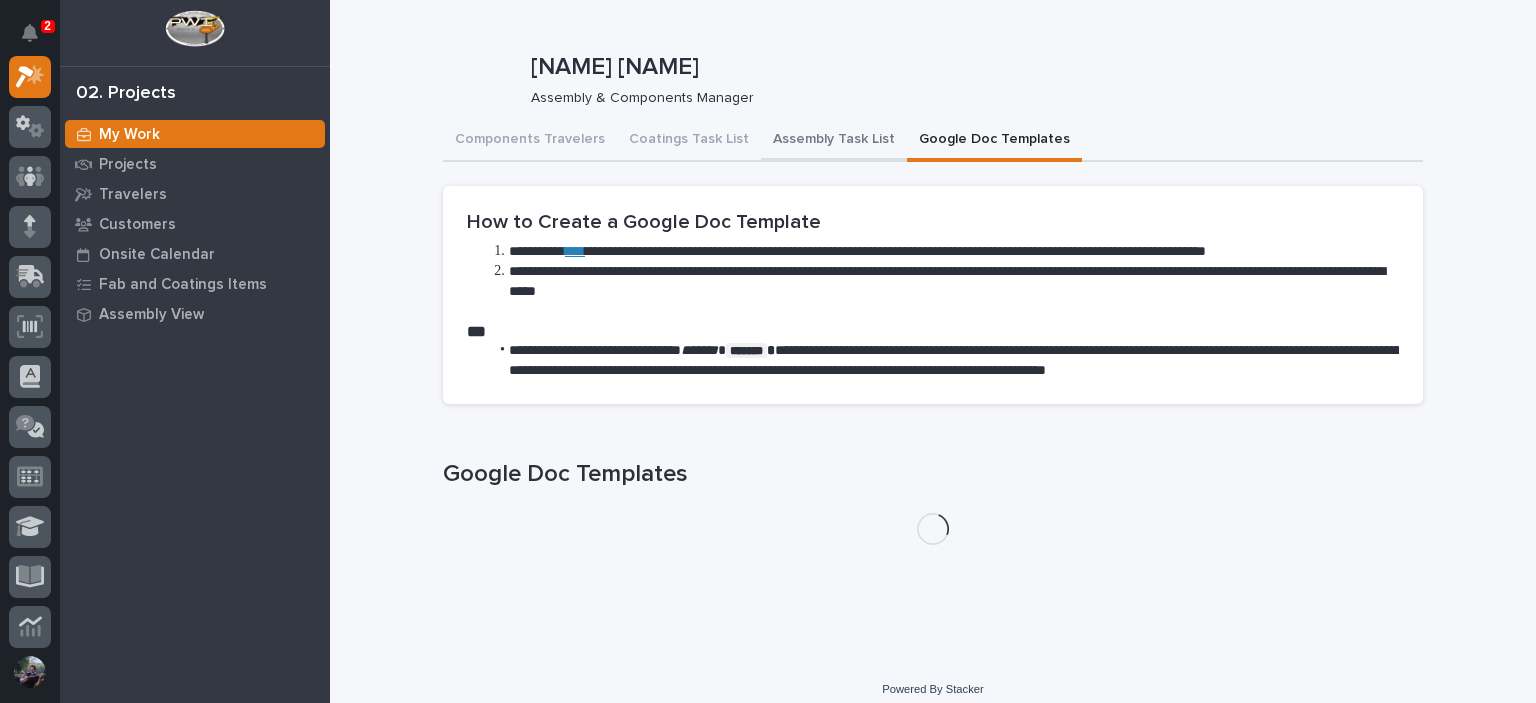click on "Coatings Task List" at bounding box center [689, 141] 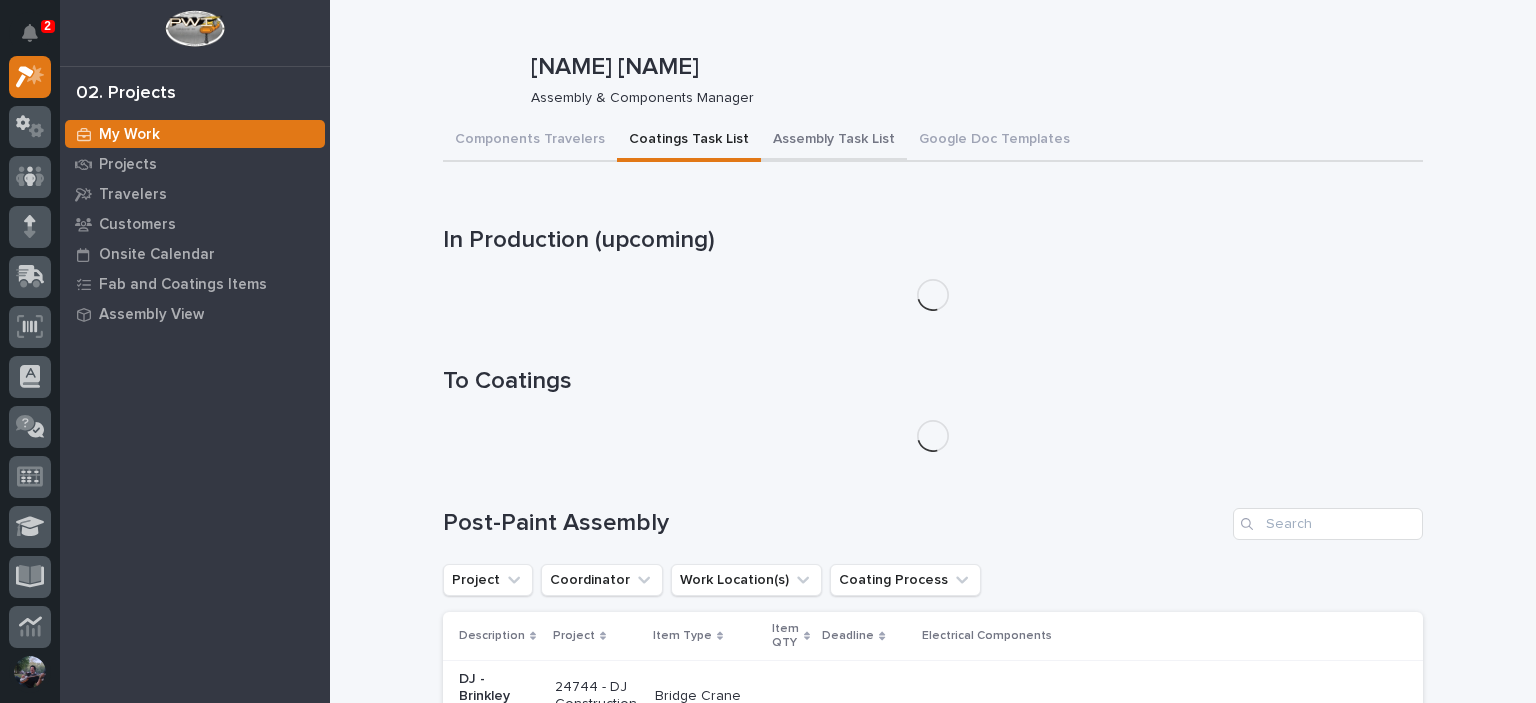 click on "Assembly Task List" at bounding box center [834, 141] 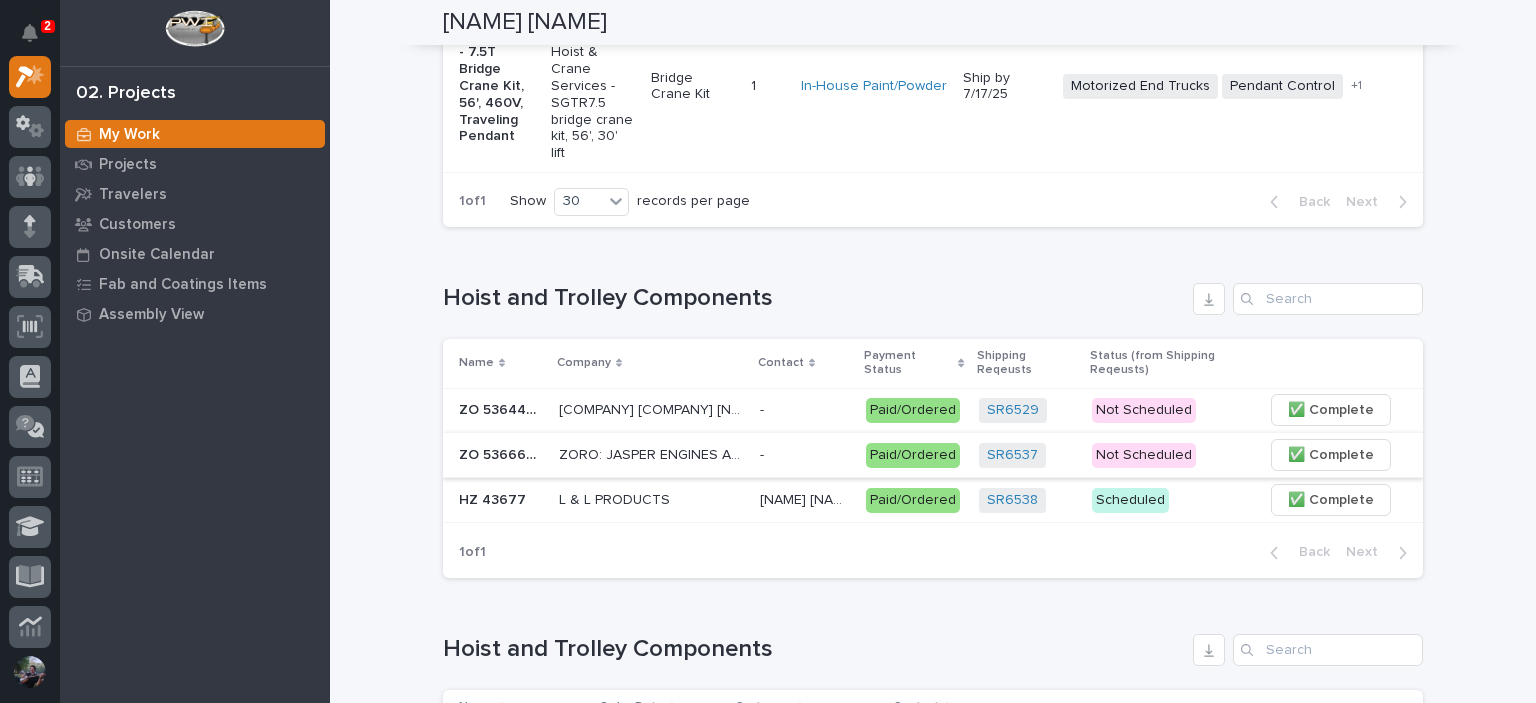 scroll, scrollTop: 666, scrollLeft: 0, axis: vertical 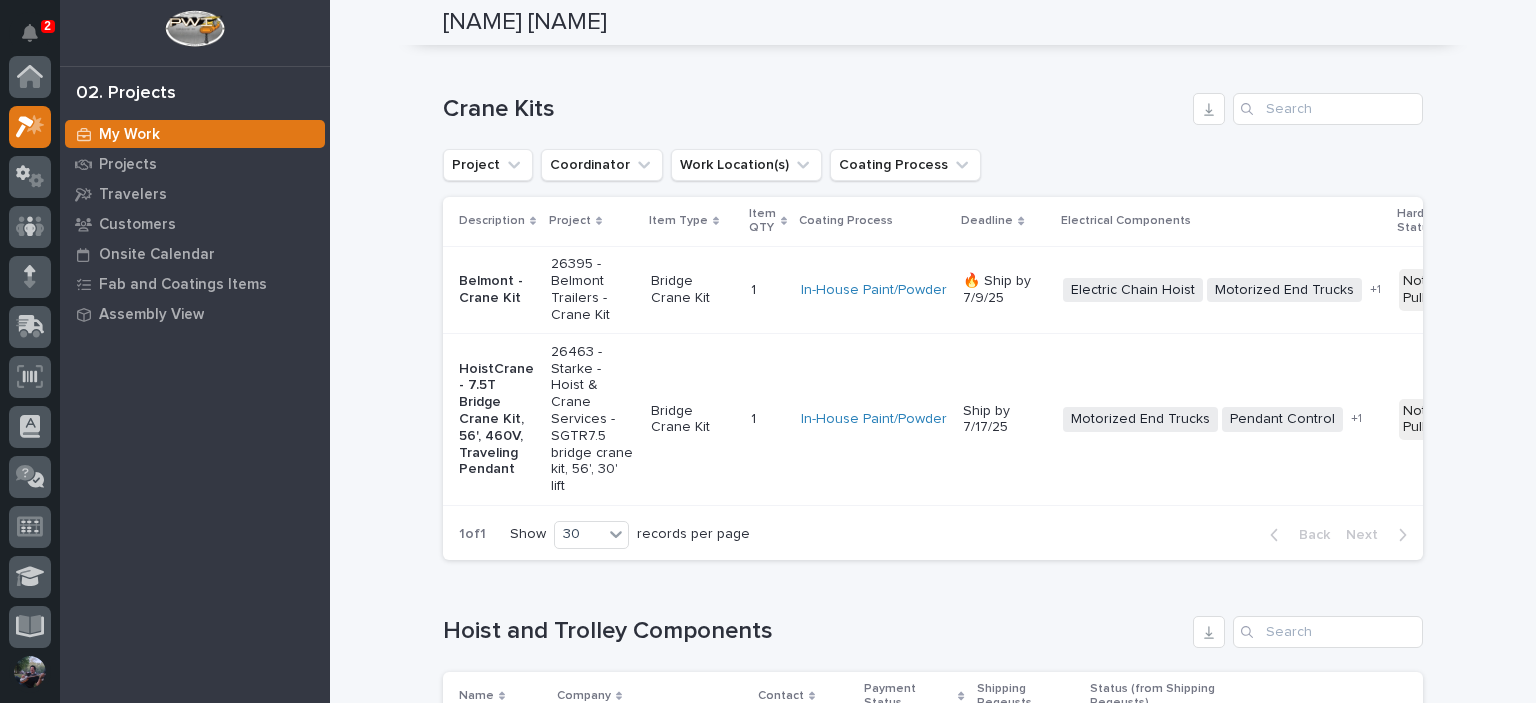 click on "Loading... Saving… Loading... Saving… Kyle Dean Miller Kyle Dean Miller Assembly & Components Manager Sorry, there was an error saving your record. Please try again. Please fill out the required fields below. Components Travelers Coatings Task List Assembly Task List Google Doc Templates Can't display tree at index  25 Can't display tree at index  11 Loading... Saving… Loading... Saving… Loading... Saving… Crane Kits Project Coordinator Work Location(s) Coating Process Description Project Item Type Item QTY Coating Process Deadline Electrical Components Hardware Status Belmont - Crane Kit 26395 - Belmont Trailers - Crane Kit Bridge Crane Kit 1 1   In-House Paint/Powder   🔥 Ship by 7/9/25 Electric Chain Hoist Motorized End Trucks Radio Control + 1 Not Pulled 🚧 Staging → 📦 Ready to Ship → 🔩 Hardware HoistCrane - 7.5T Bridge Crane Kit, 56', 460V, Traveling Pendant 26463 - Starke - Hoist & Crane Services - SGTR7.5 bridge crane kit, 56', 30' lift Bridge Crane Kit 1 1     Ship by 7/17/25" at bounding box center [933, 3503] 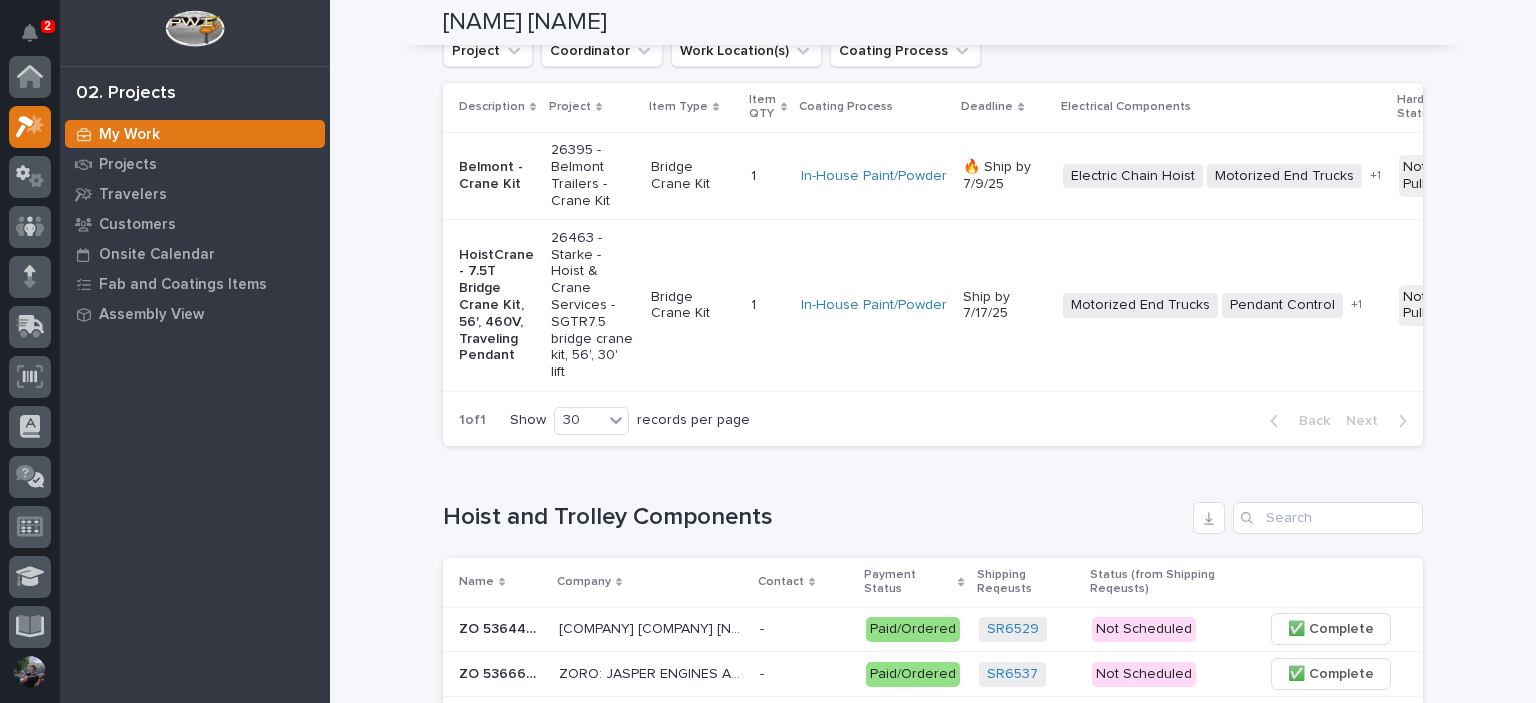 scroll, scrollTop: 0, scrollLeft: 0, axis: both 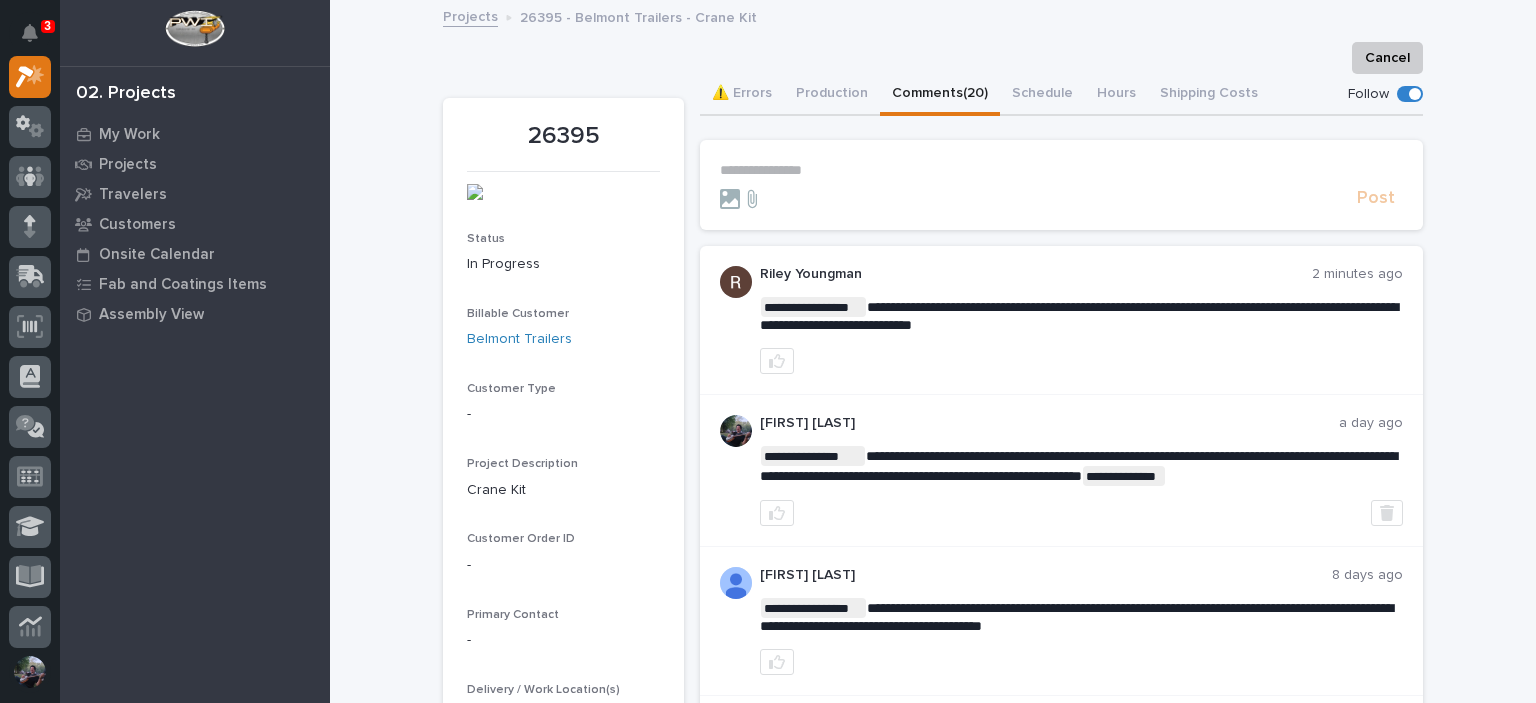click on "**********" at bounding box center (1061, 170) 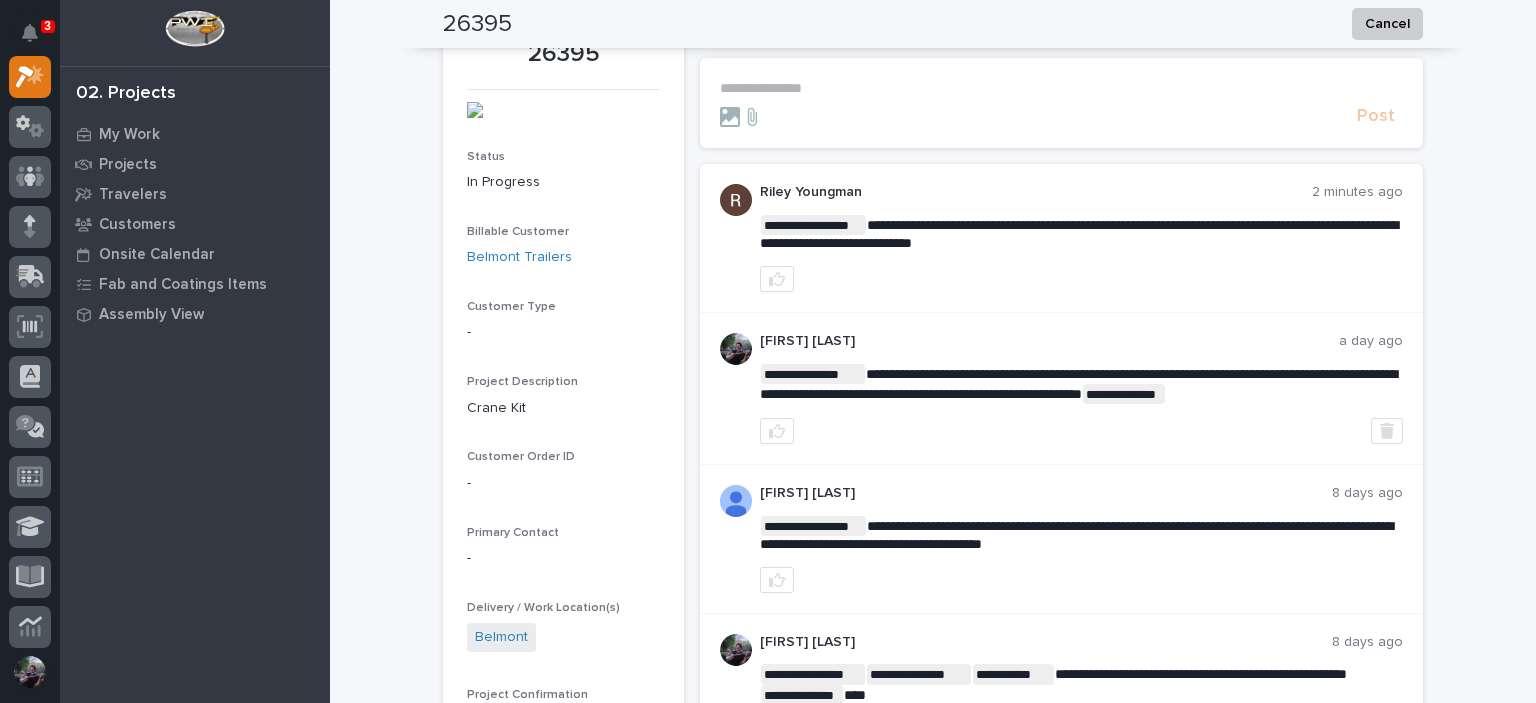 scroll, scrollTop: 0, scrollLeft: 0, axis: both 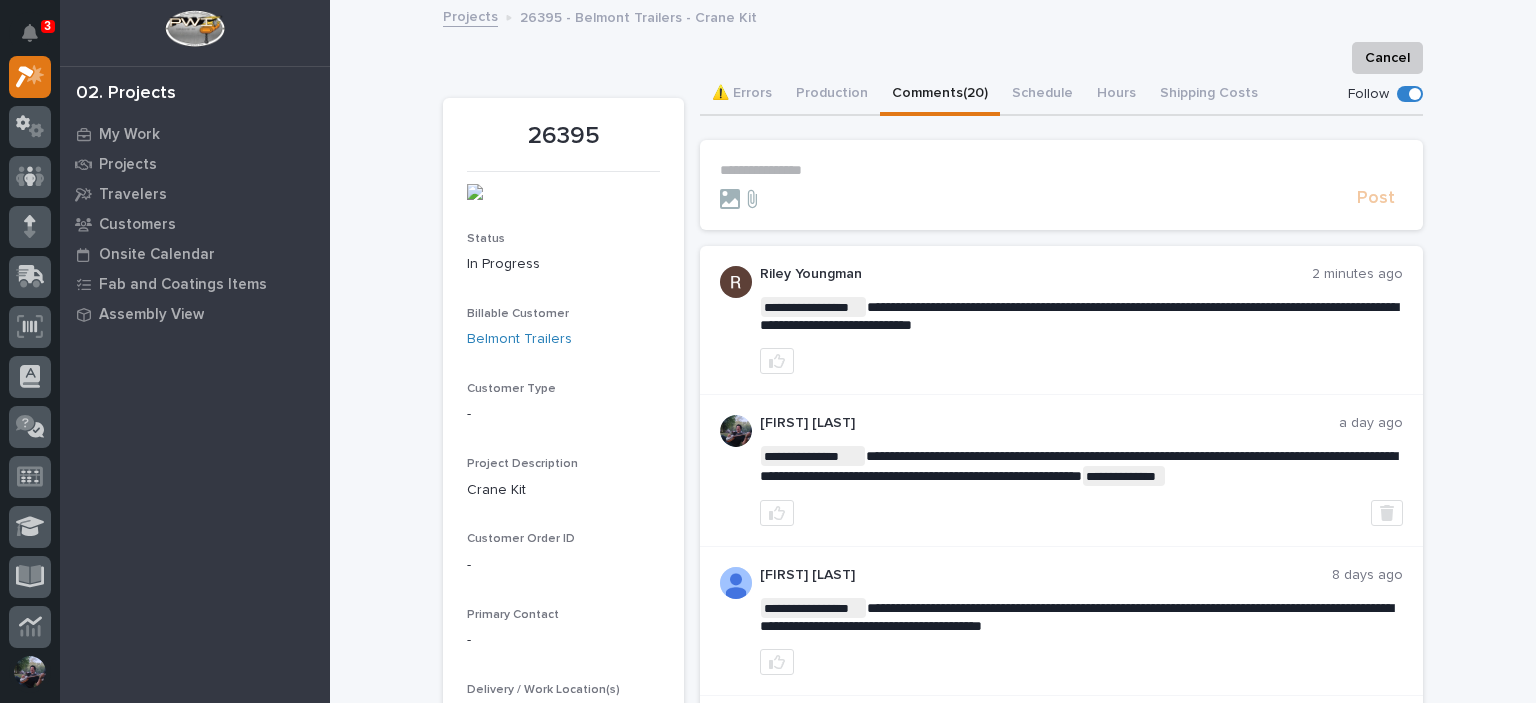 click on "**********" at bounding box center (1061, 170) 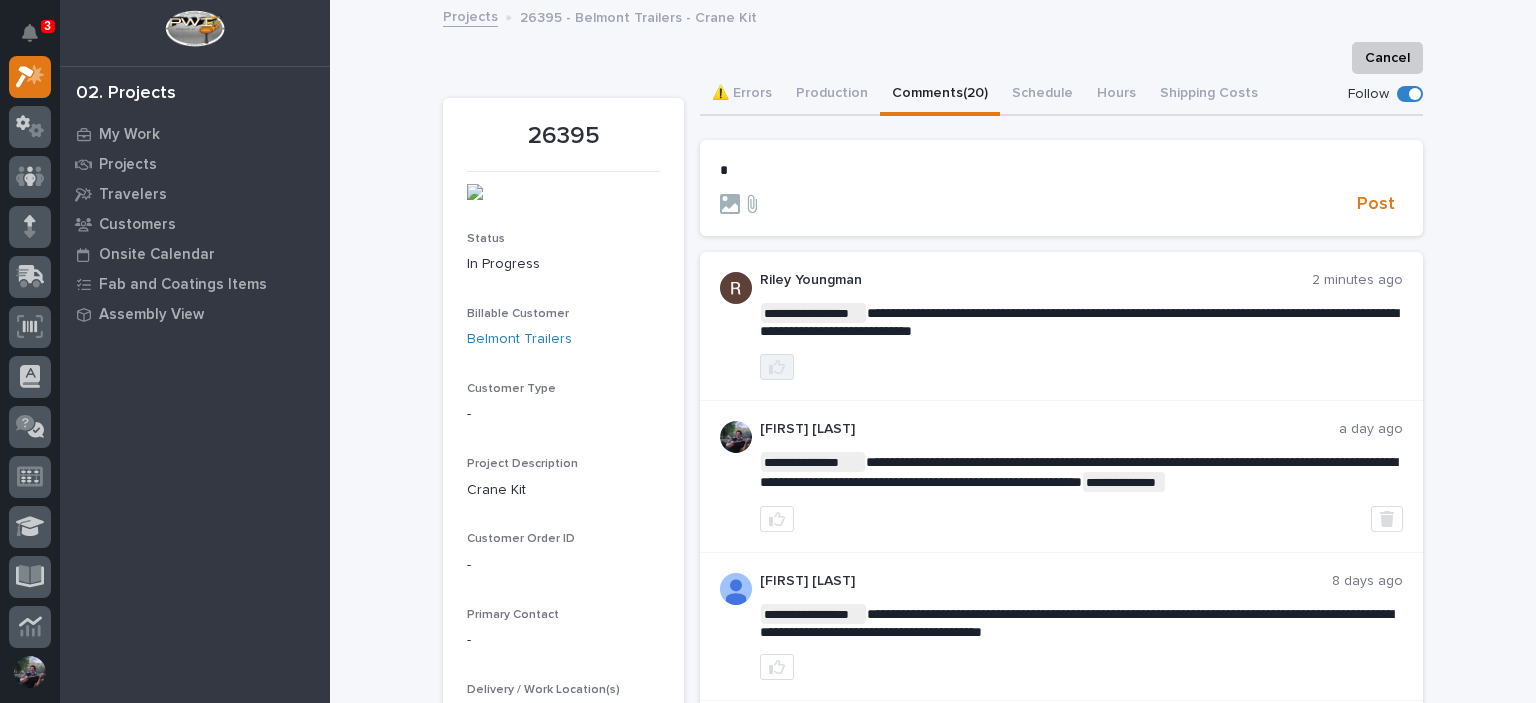 click at bounding box center (777, 367) 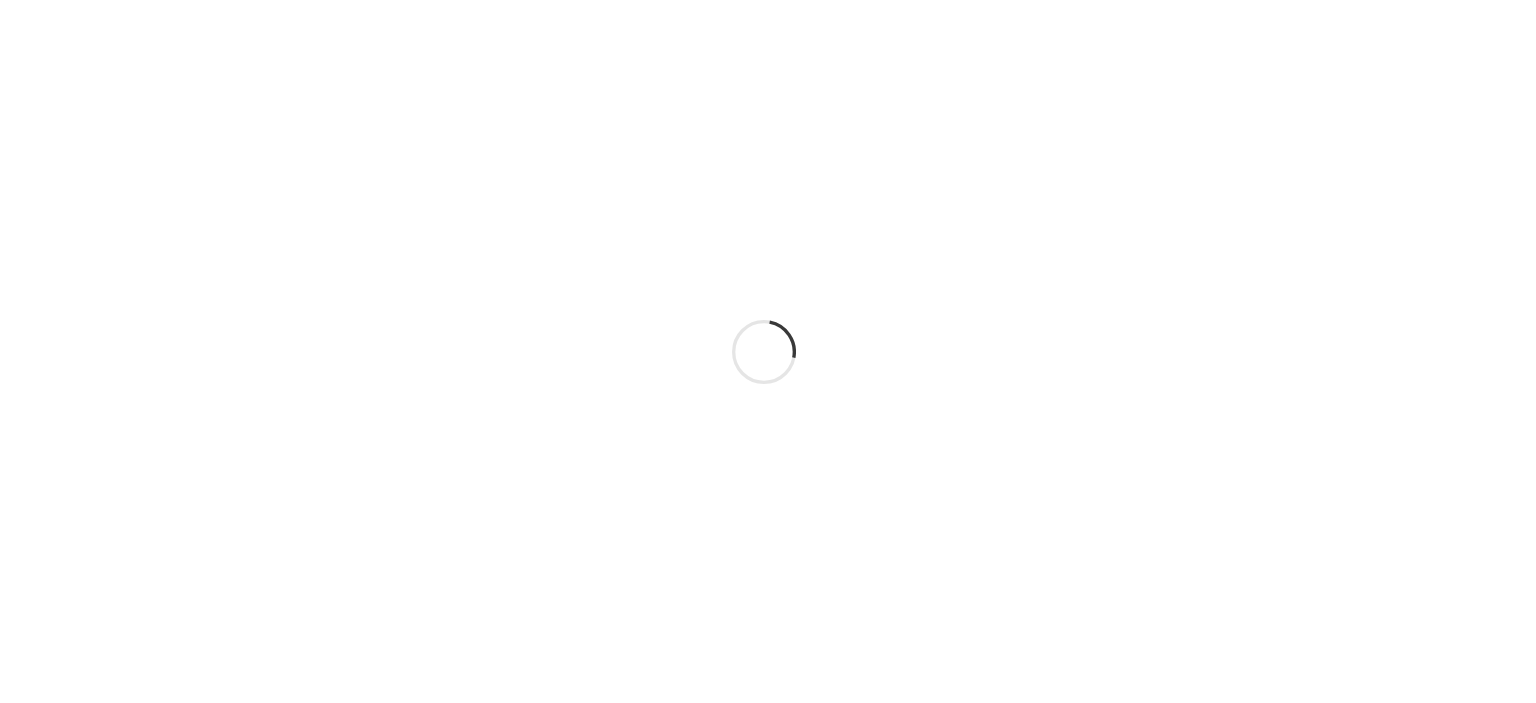 scroll, scrollTop: 0, scrollLeft: 0, axis: both 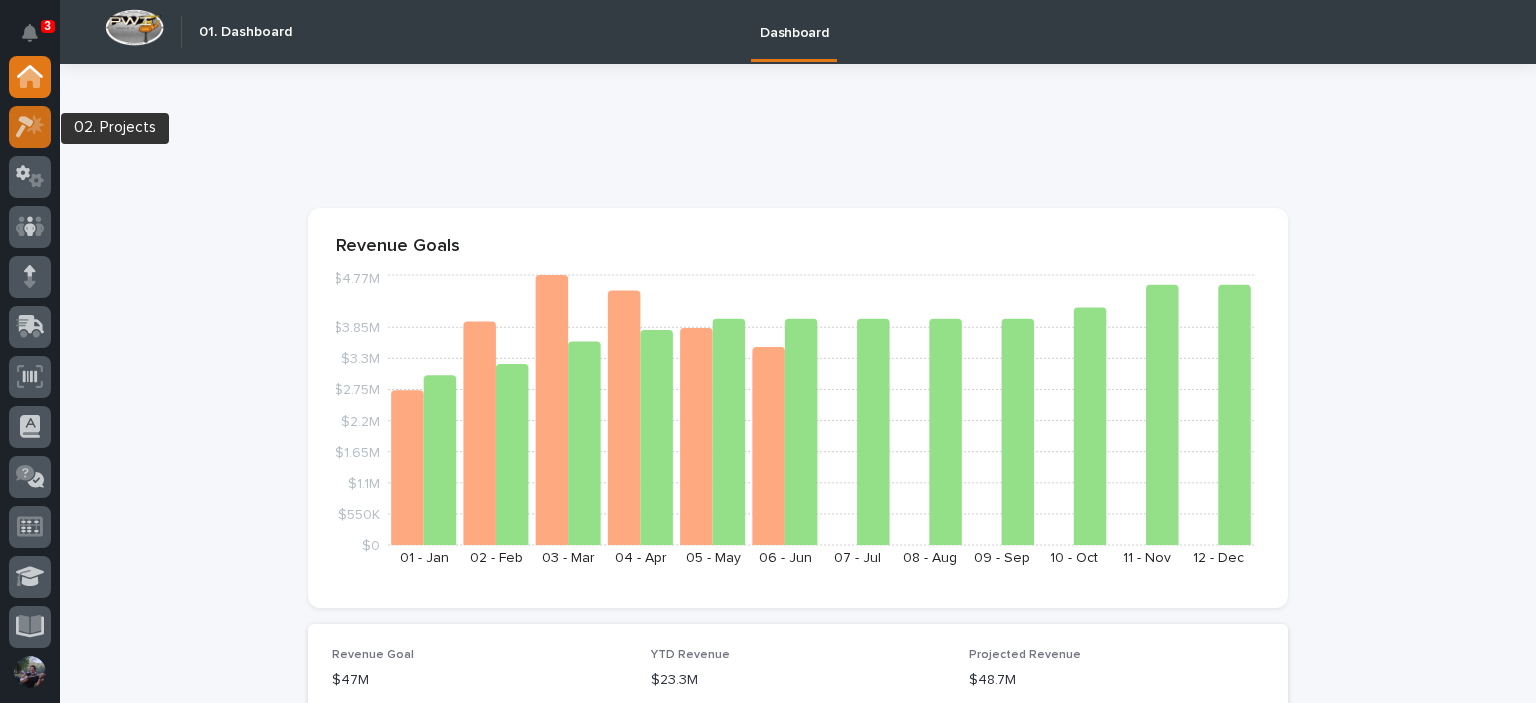 click at bounding box center (30, 127) 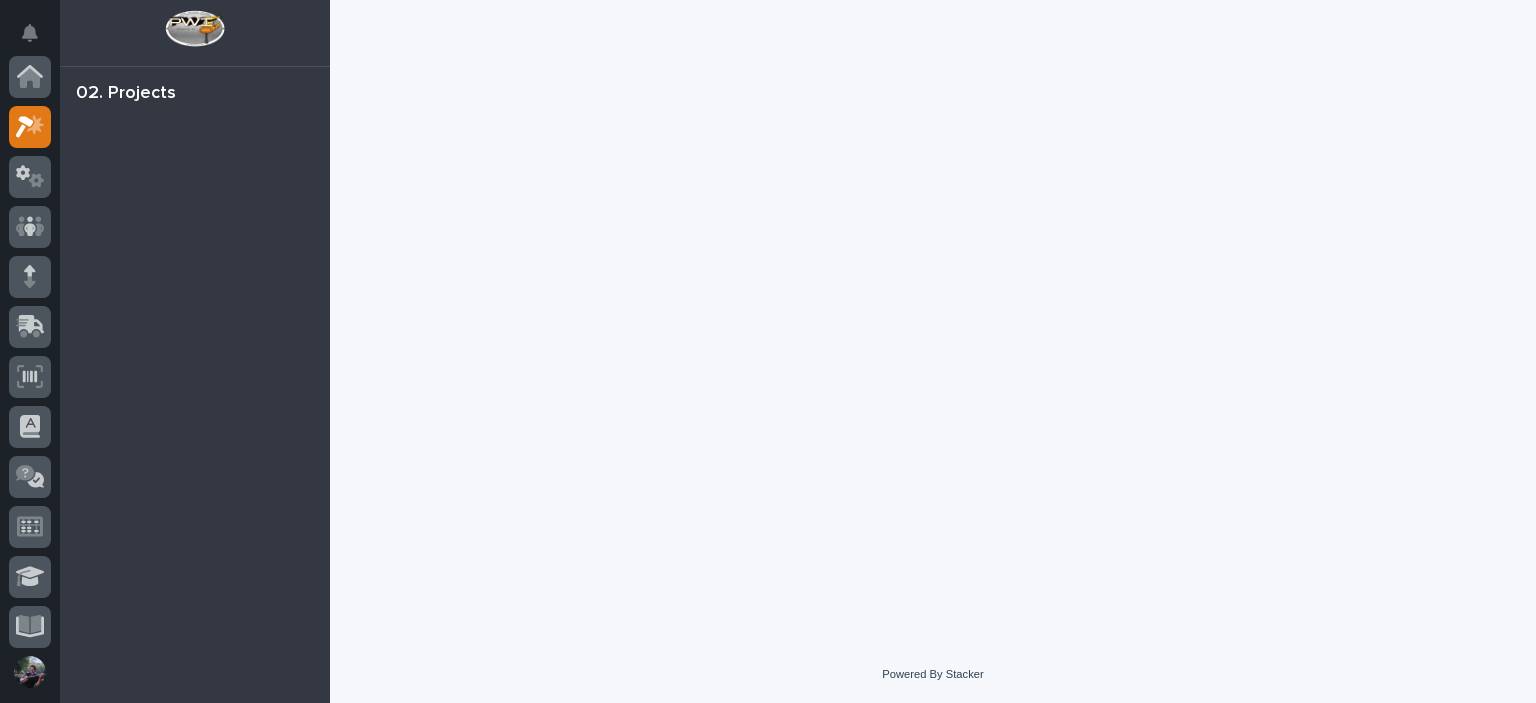 scroll, scrollTop: 50, scrollLeft: 0, axis: vertical 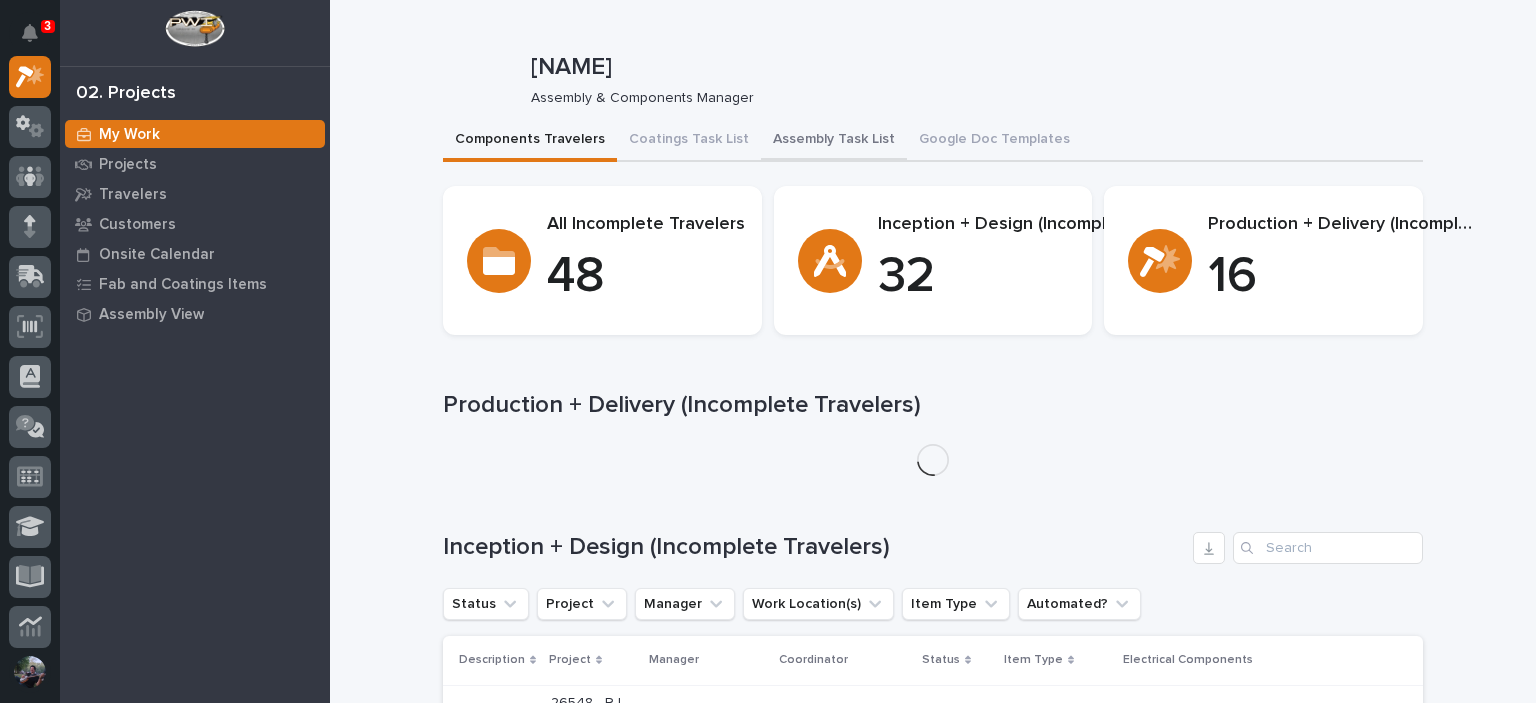 drag, startPoint x: 834, startPoint y: 113, endPoint x: 827, endPoint y: 135, distance: 23.086792 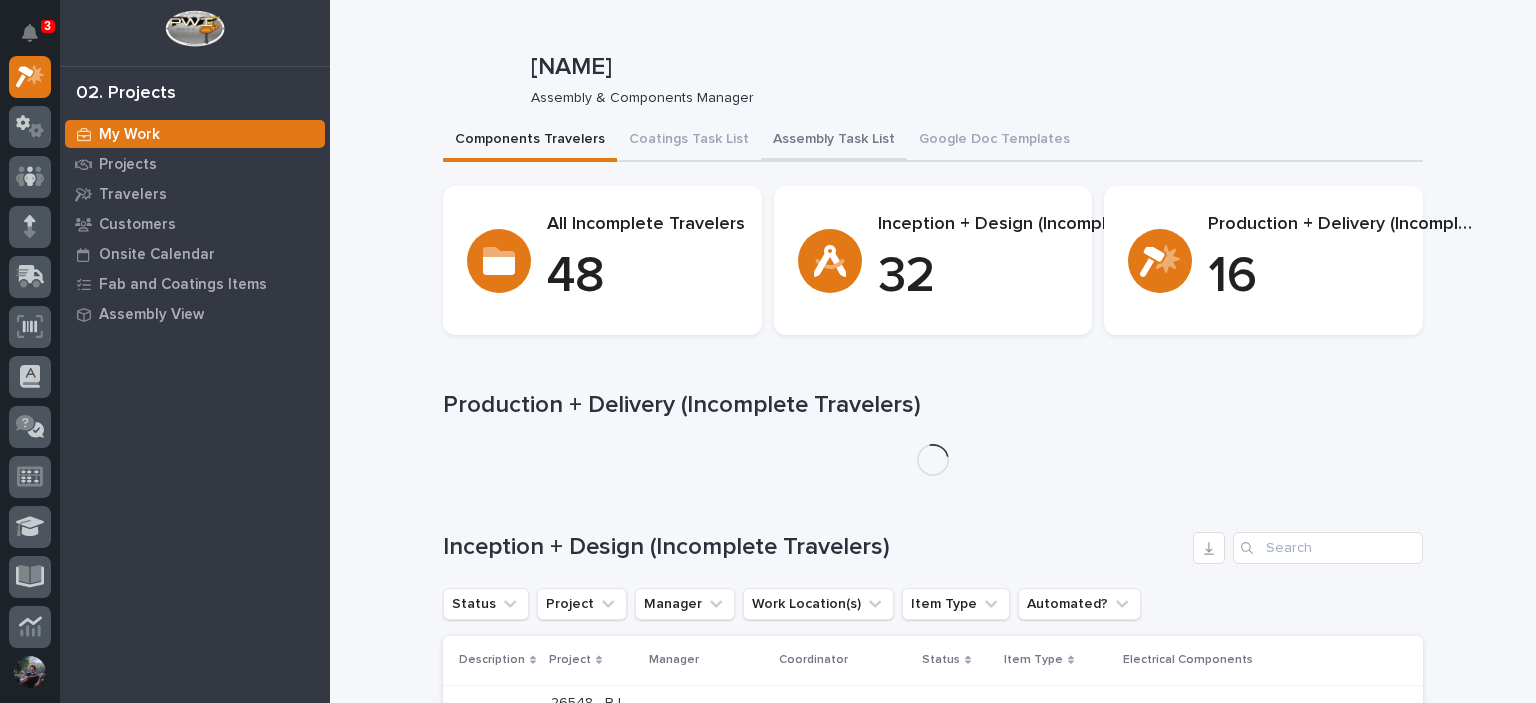 click on "[NAME] Assembly & Components Manager" at bounding box center [933, 80] 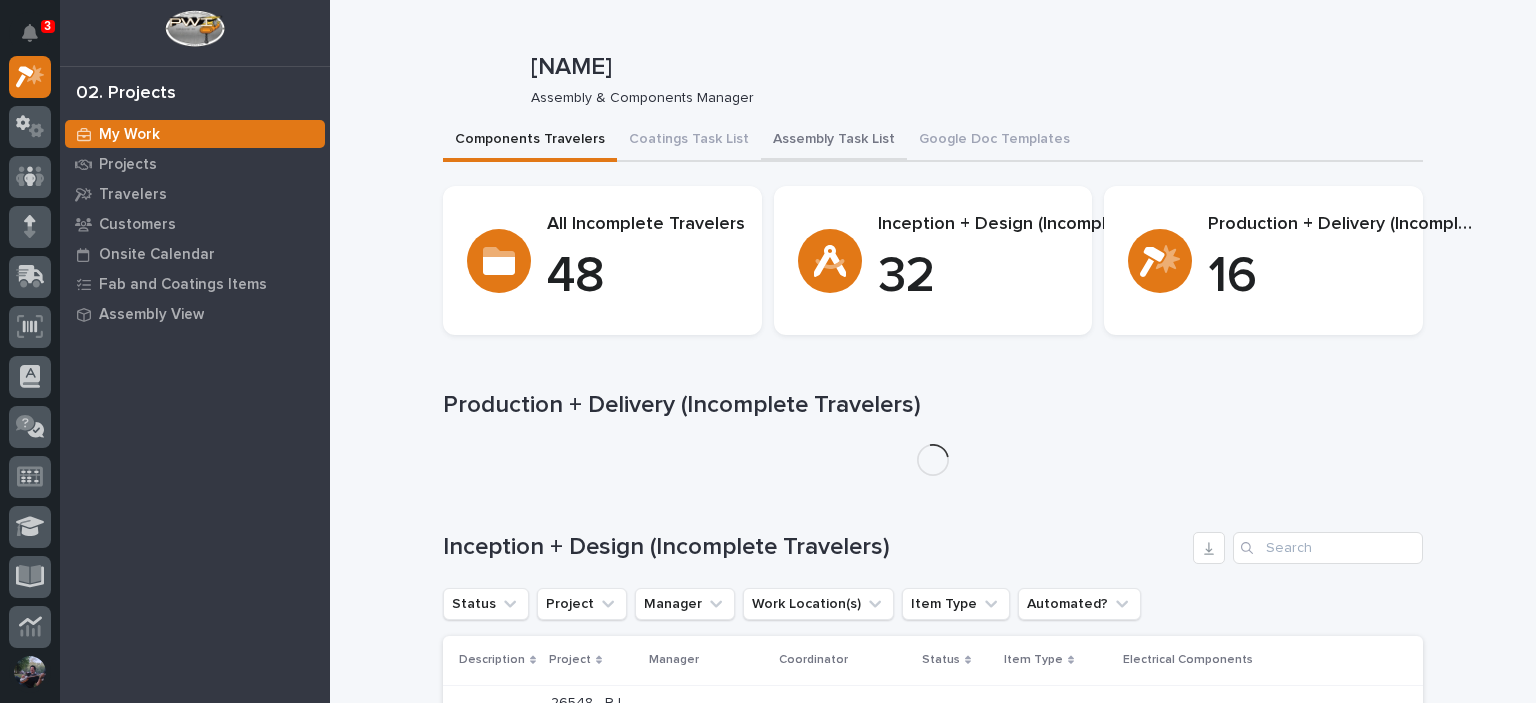 click on "Assembly Task List" at bounding box center (834, 141) 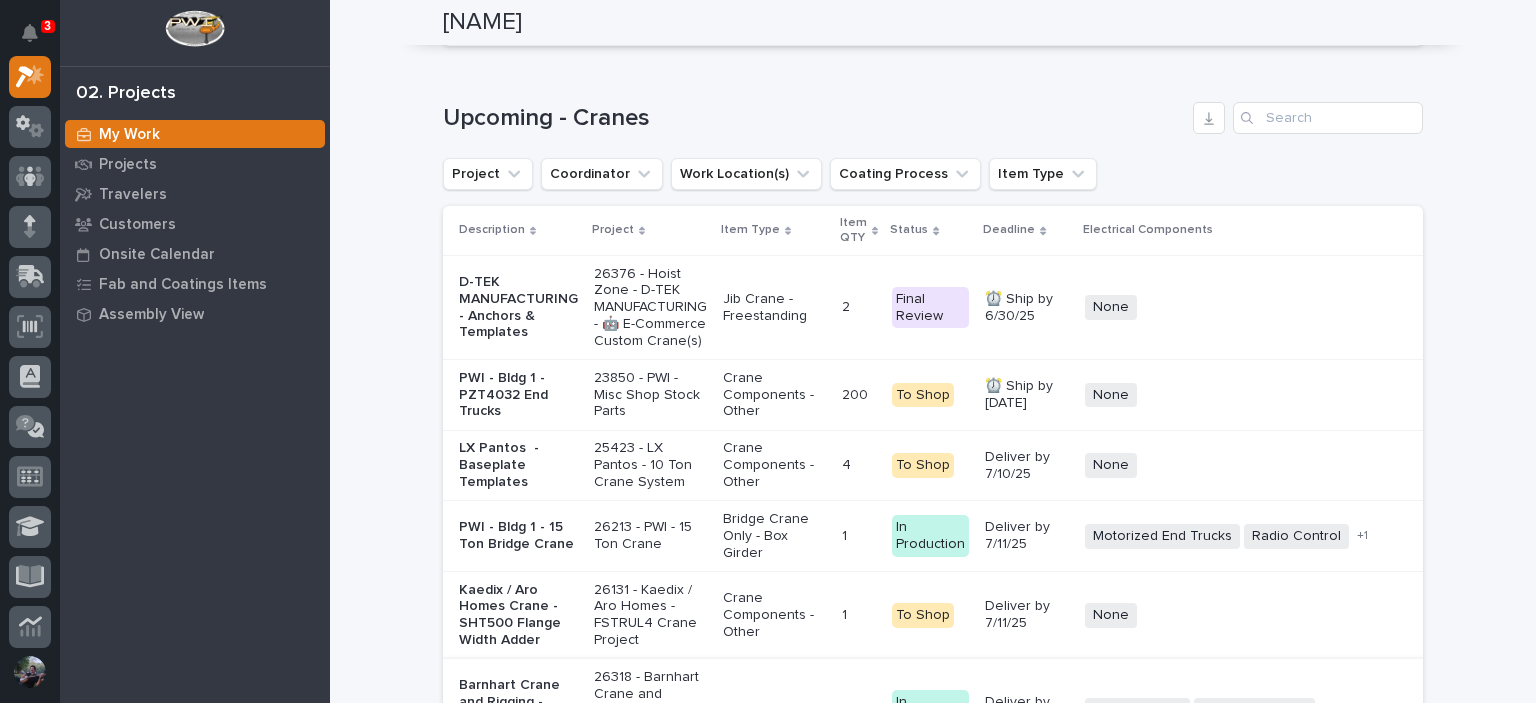 scroll, scrollTop: 3908, scrollLeft: 0, axis: vertical 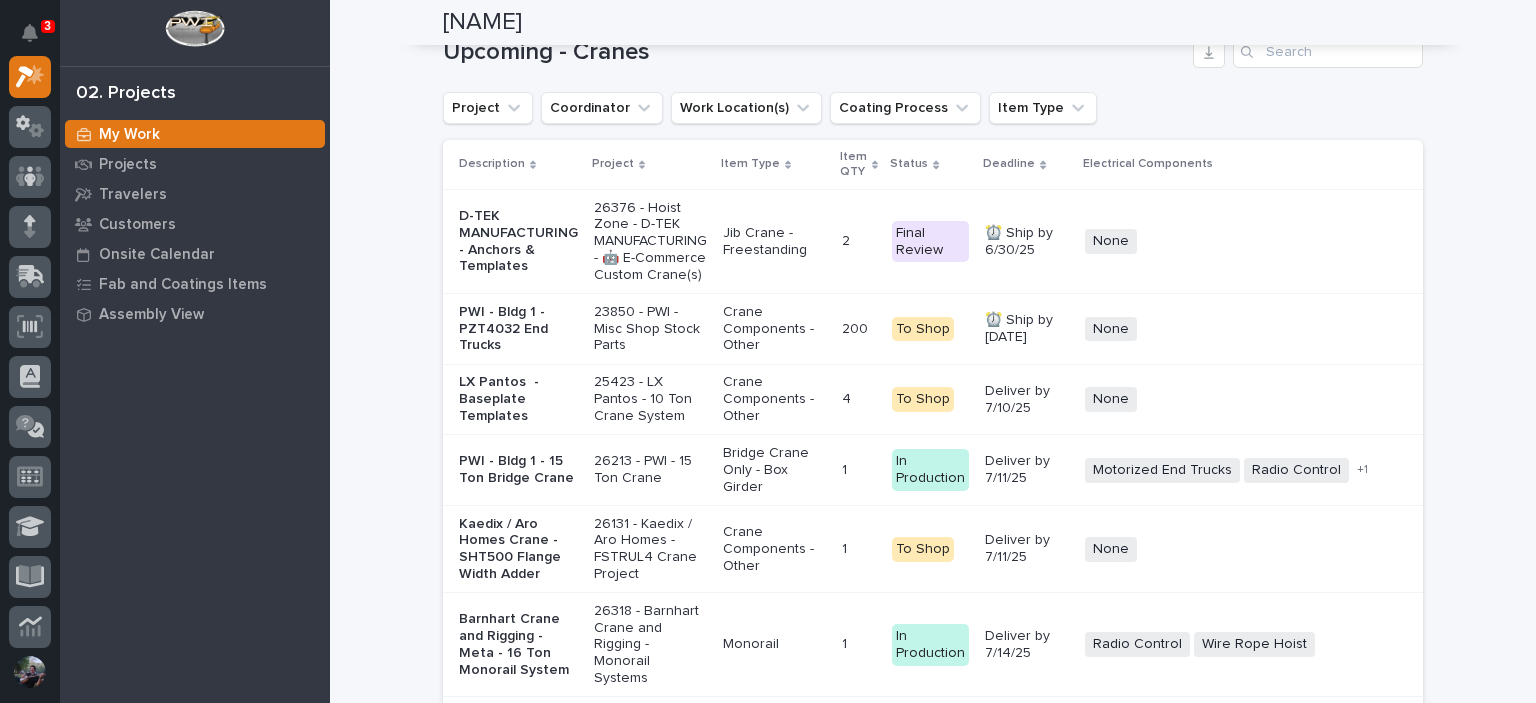 drag, startPoint x: 392, startPoint y: 544, endPoint x: 372, endPoint y: 502, distance: 46.518814 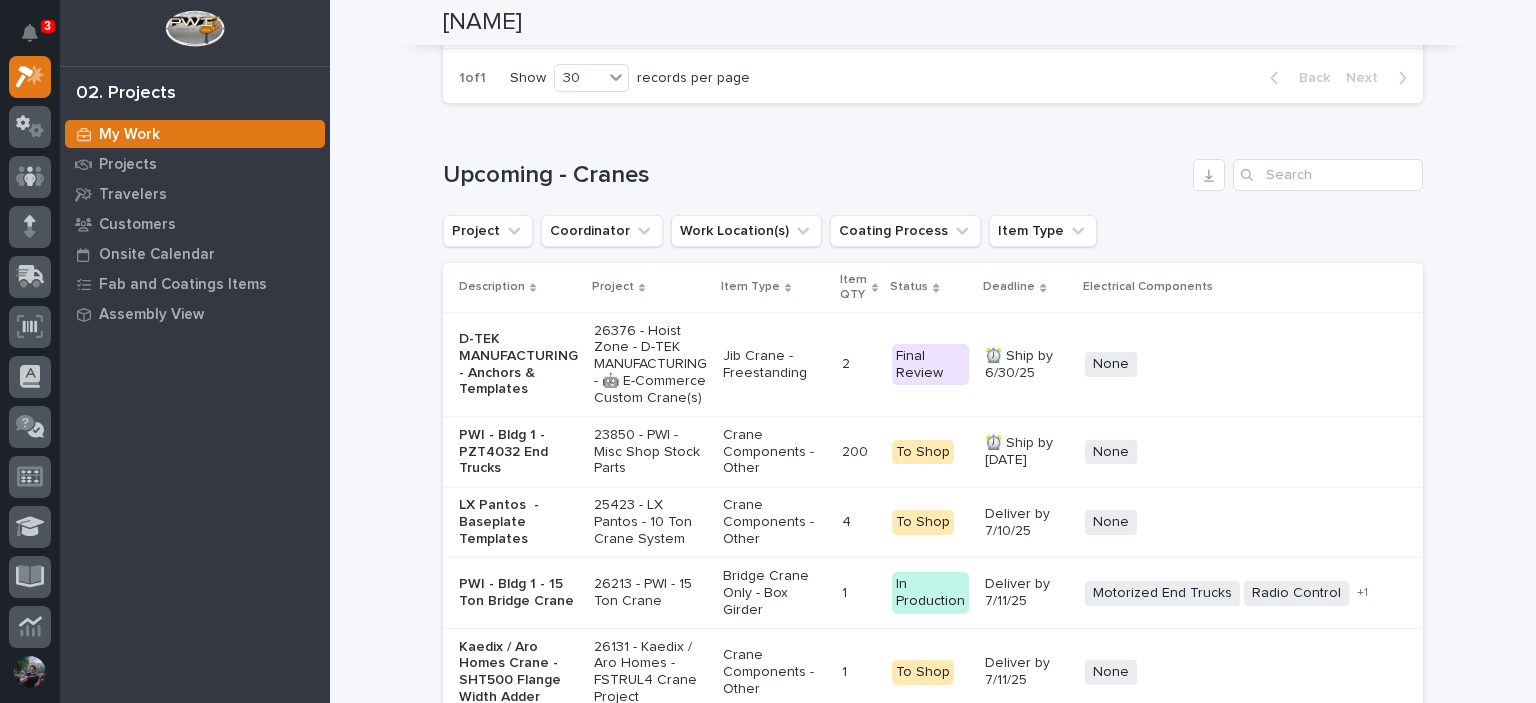scroll, scrollTop: 3736, scrollLeft: 0, axis: vertical 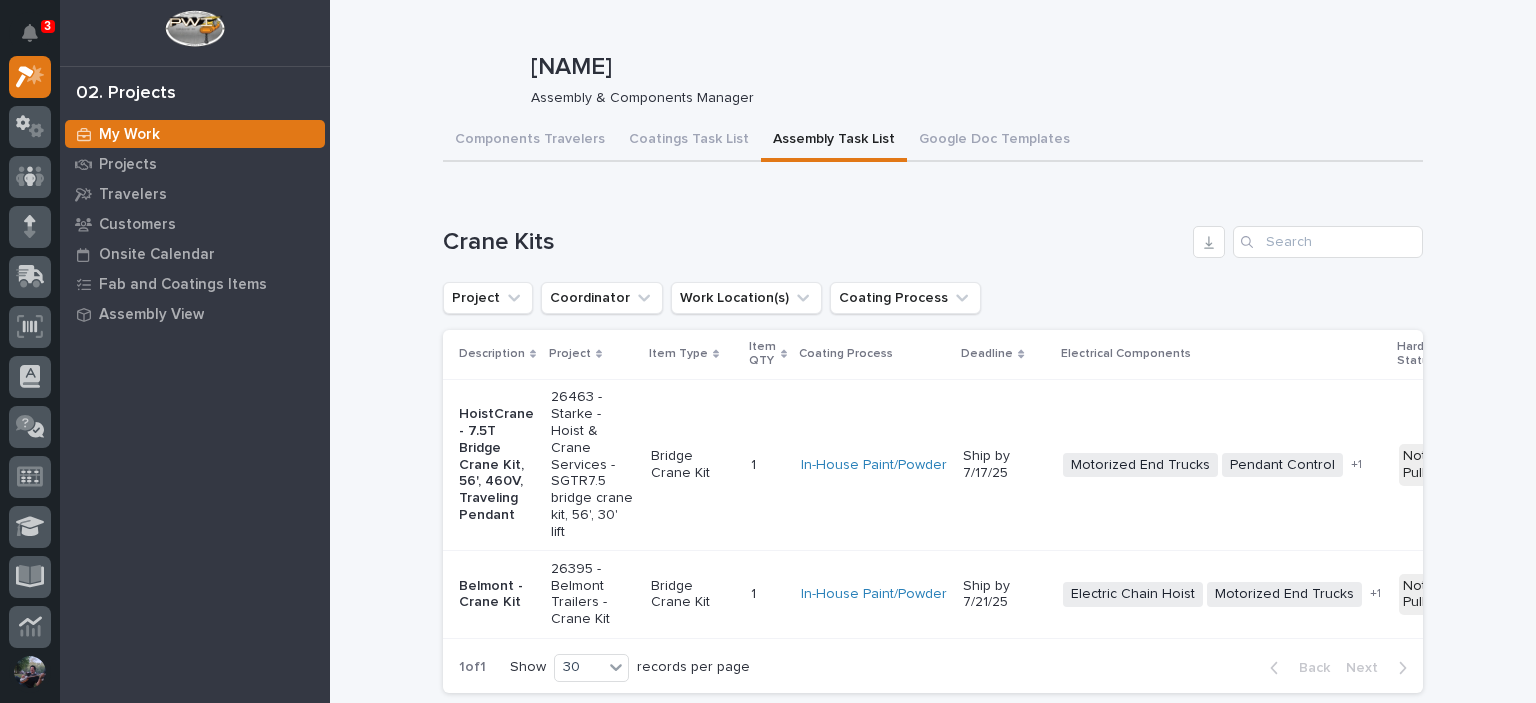 click on "[NAME] [NAME] Assembly & Components Manager Sorry, there was an error saving your record. Please try again. Please fill out the required fields below. Components Travelers Coatings Task List Assembly Task List Google Doc Templates Can't display tree at index 25 Can't display tree at index 11 Loading... Saving… Loading... Saving… Loading... Saving… Crane Kits Project Coordinator Work Location(s) Coating Process Description Project Item Type Item QTY Coating Process Deadline Electrical Components Hardware Status HoistCrane - 7.5T Bridge Crane Kit, 56', 460V, Traveling Pendant 26463 - Starke - Hoist & Crane Services - SGTR7.5 bridge crane kit, 56', 30' lift Bridge Crane Kit 1 1 In-House Paint/Powder Ship by [DATE] Motorized End Trucks Pendant Control Wire Rope Hoist + 1 Not Pulled 🚧 Staging → 📦 Ready to Ship → 🔩 Hardware Belmont - Crane Kit 26395 - Belmont Trailers - Crane Kit Bridge Crane Kit 1 1 In-House Paint/Powder Ship by [DATE] Electric Chain Hoist + 1 1" at bounding box center [933, 3564] 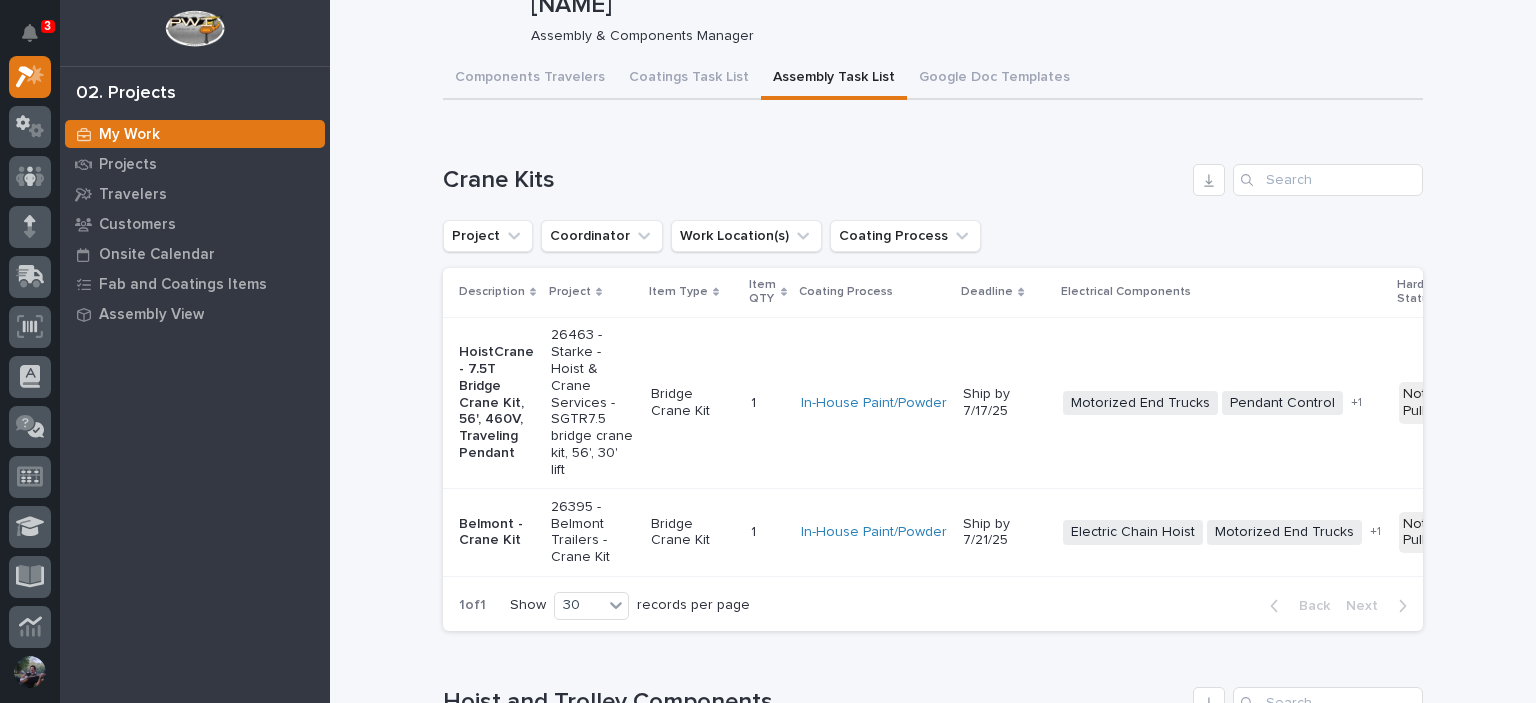 scroll, scrollTop: 107, scrollLeft: 0, axis: vertical 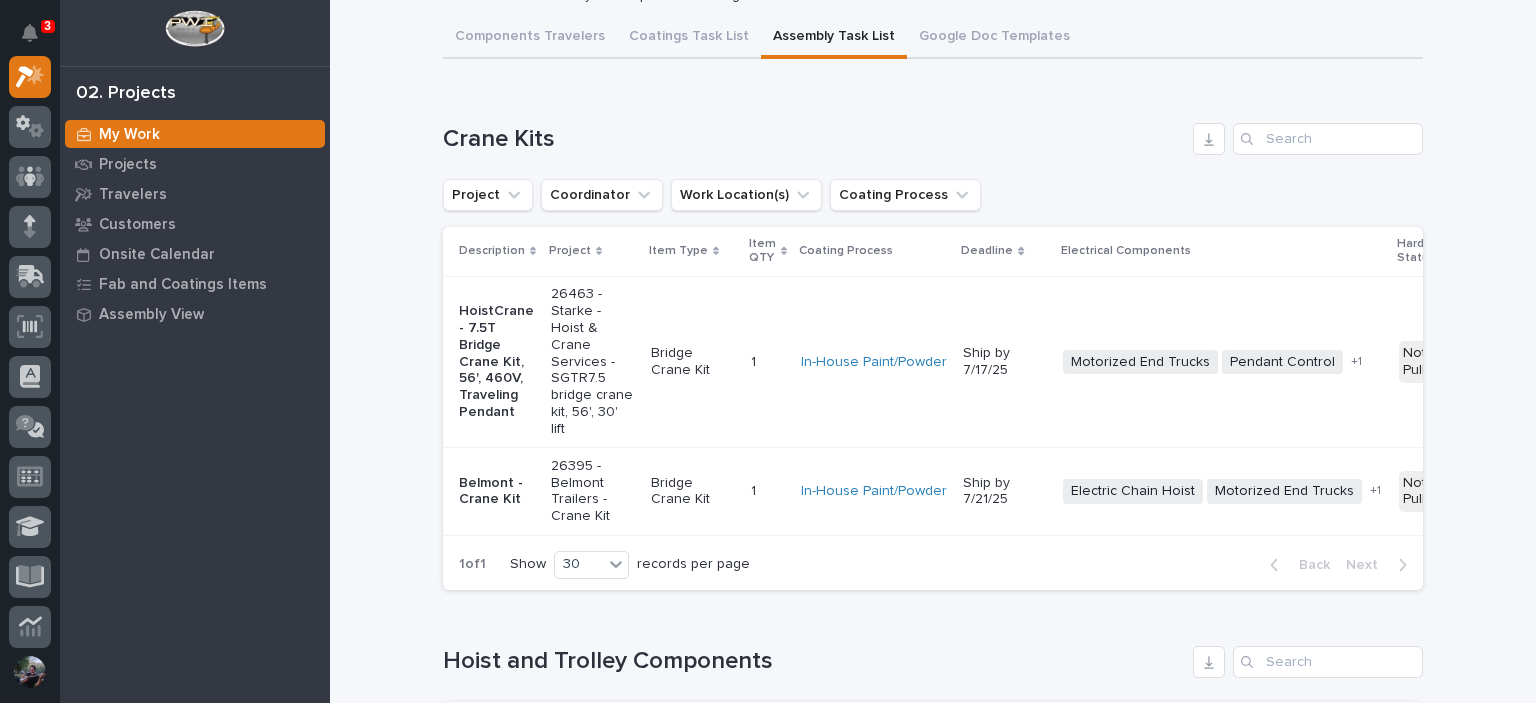 drag, startPoint x: 872, startPoint y: 35, endPoint x: 816, endPoint y: 162, distance: 138.79842 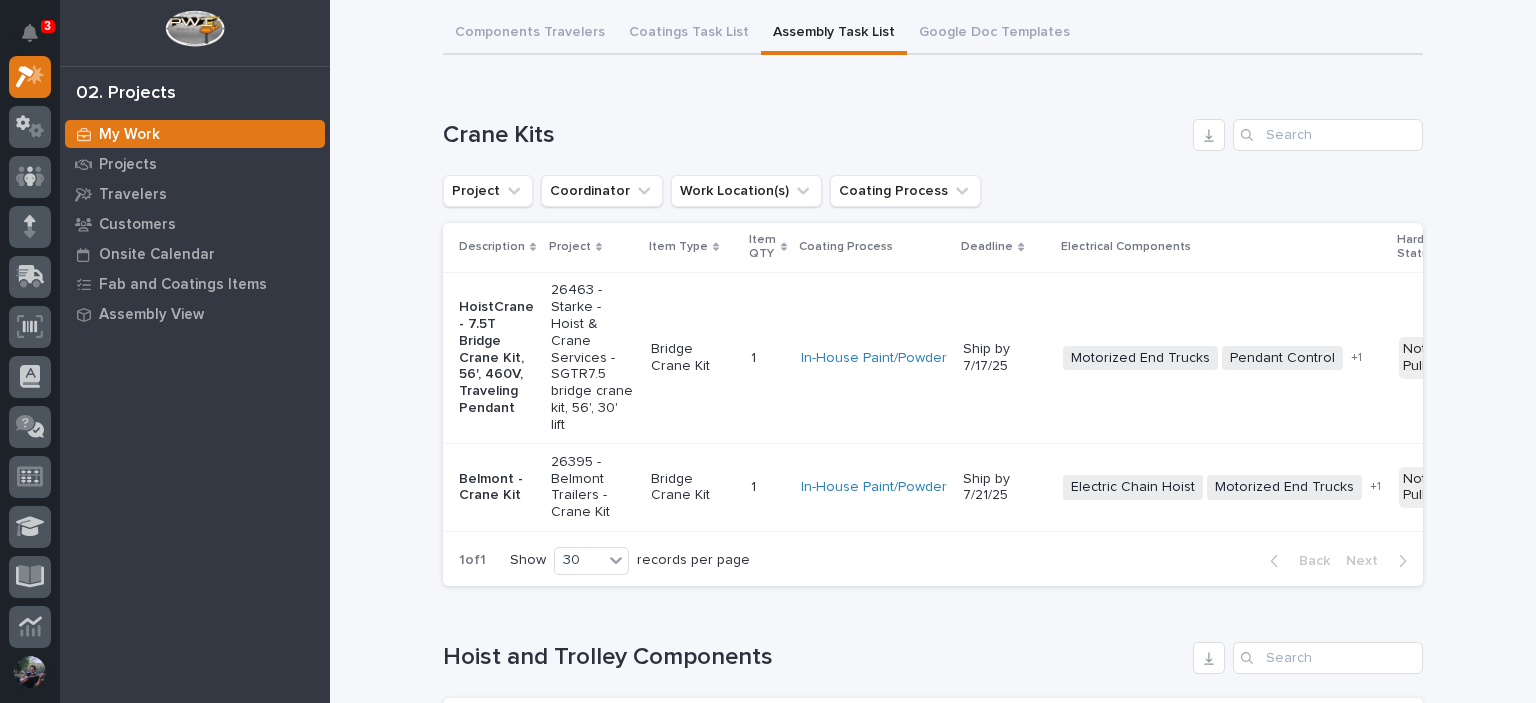 click on "Crane Kits" at bounding box center [814, 135] 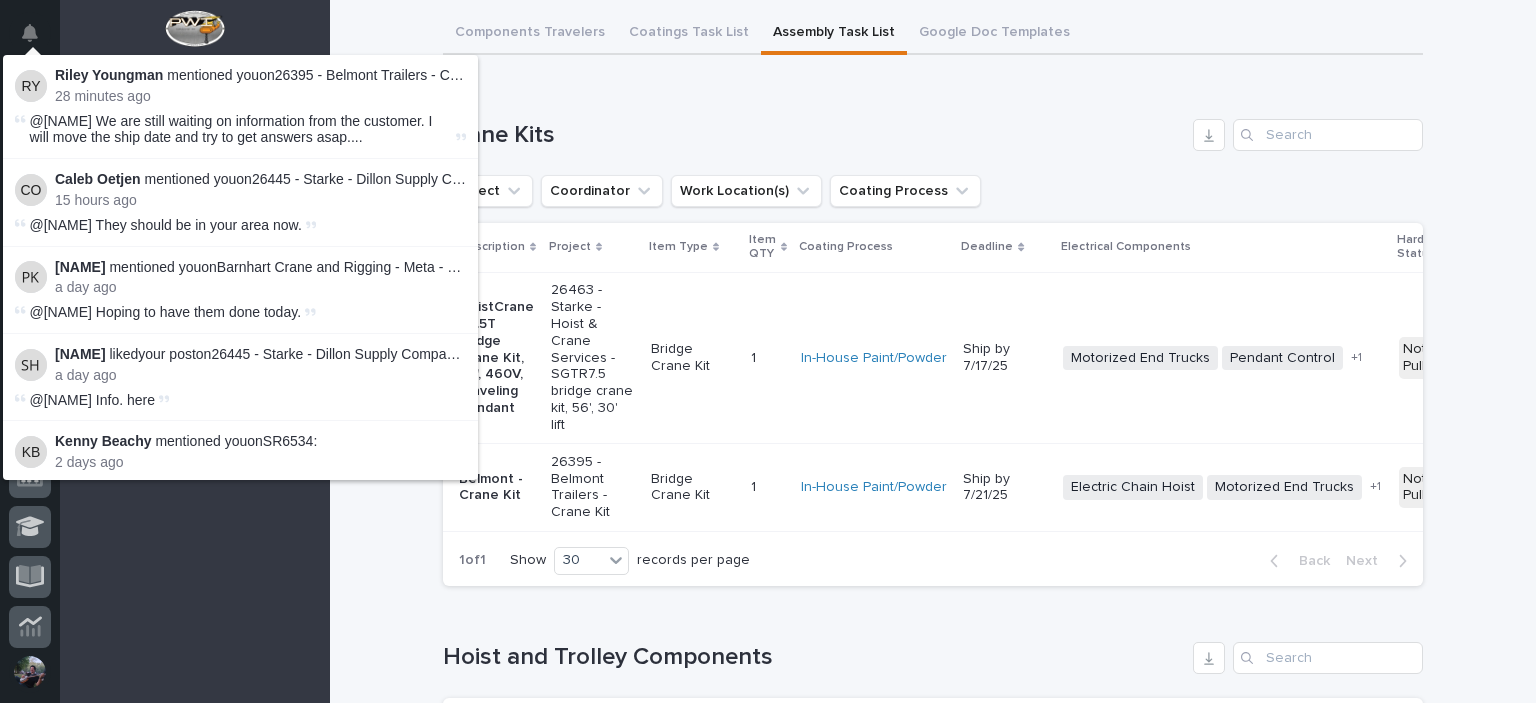 click on "Crane Kits" at bounding box center [814, 135] 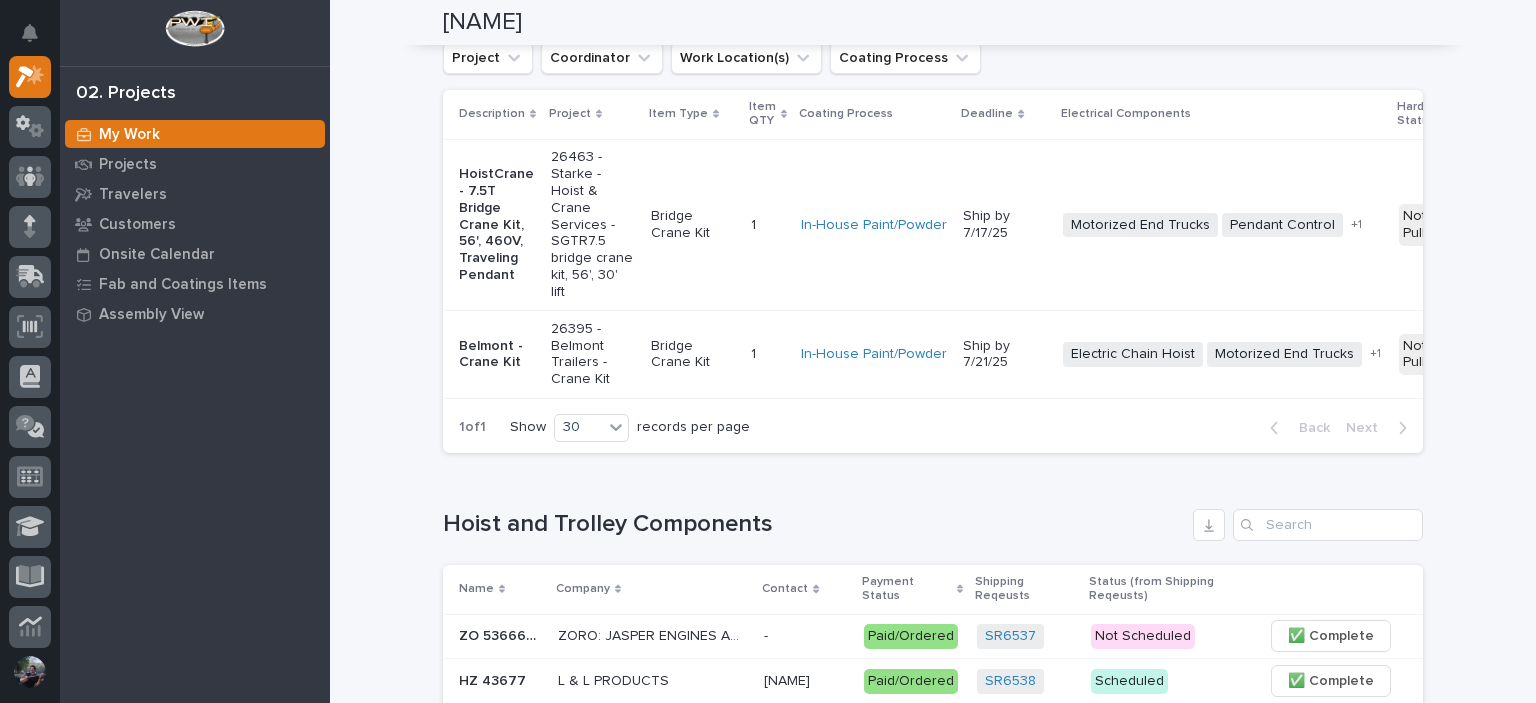 scroll, scrollTop: 0, scrollLeft: 0, axis: both 